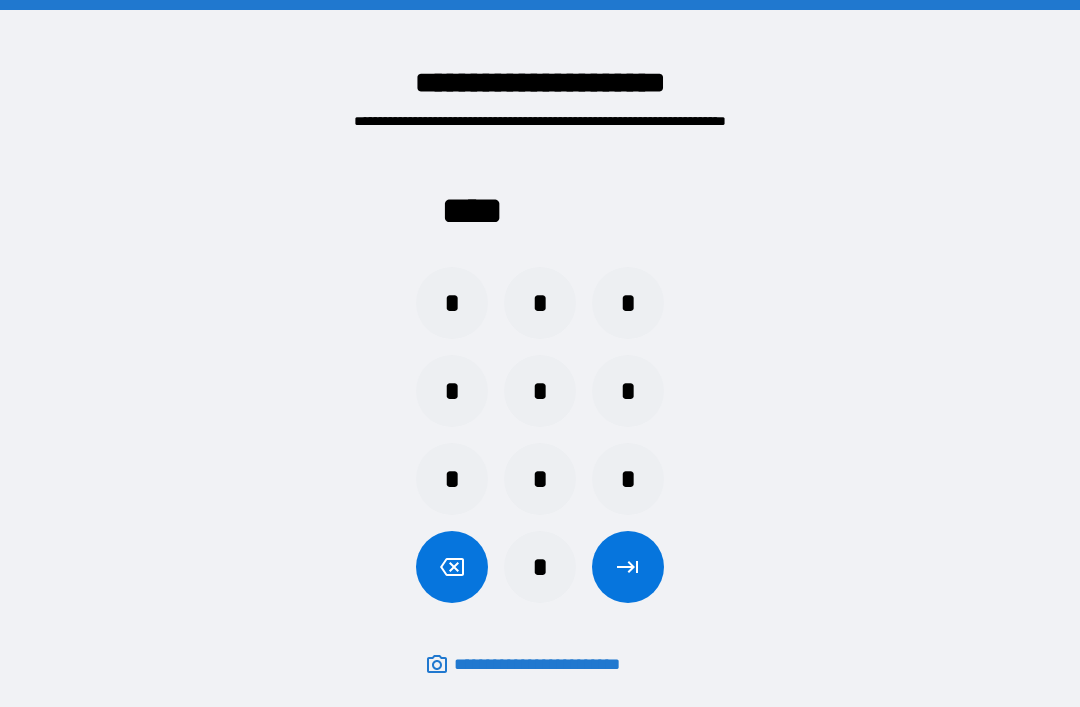 scroll, scrollTop: 64, scrollLeft: 0, axis: vertical 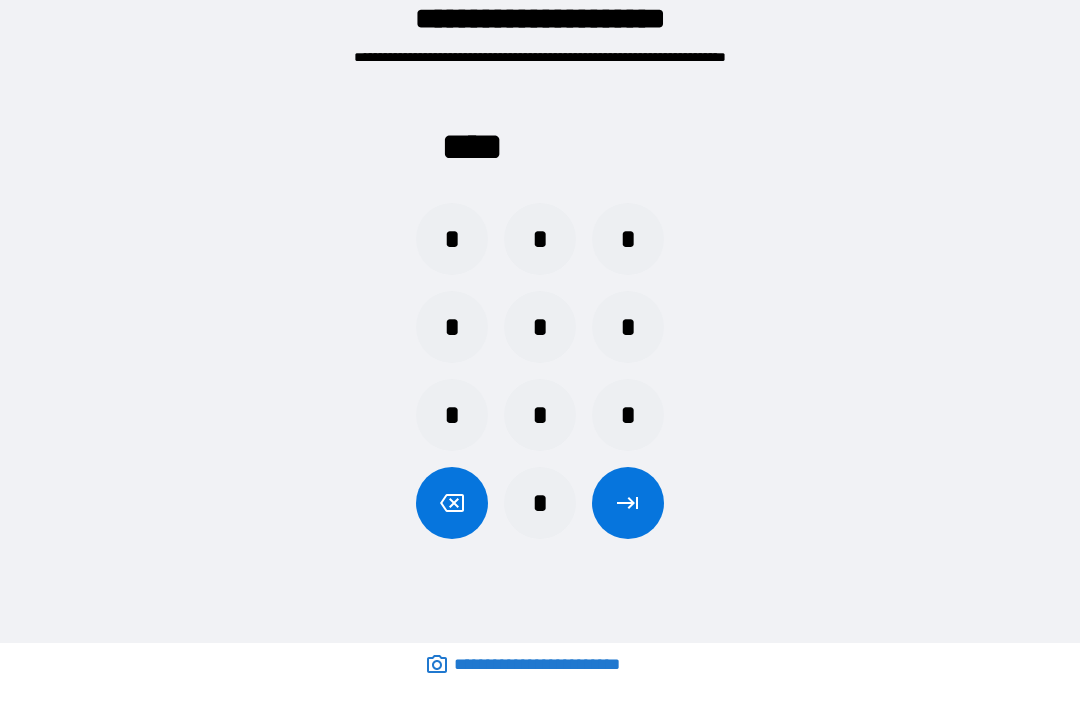 click at bounding box center (628, 503) 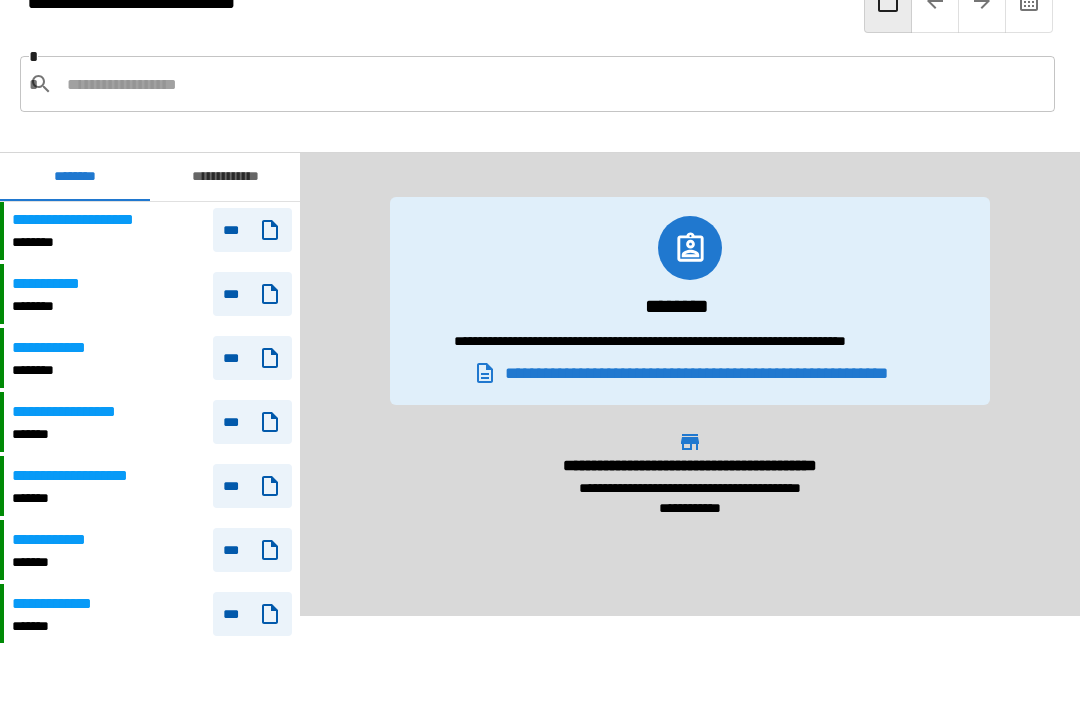 scroll, scrollTop: 1792, scrollLeft: 0, axis: vertical 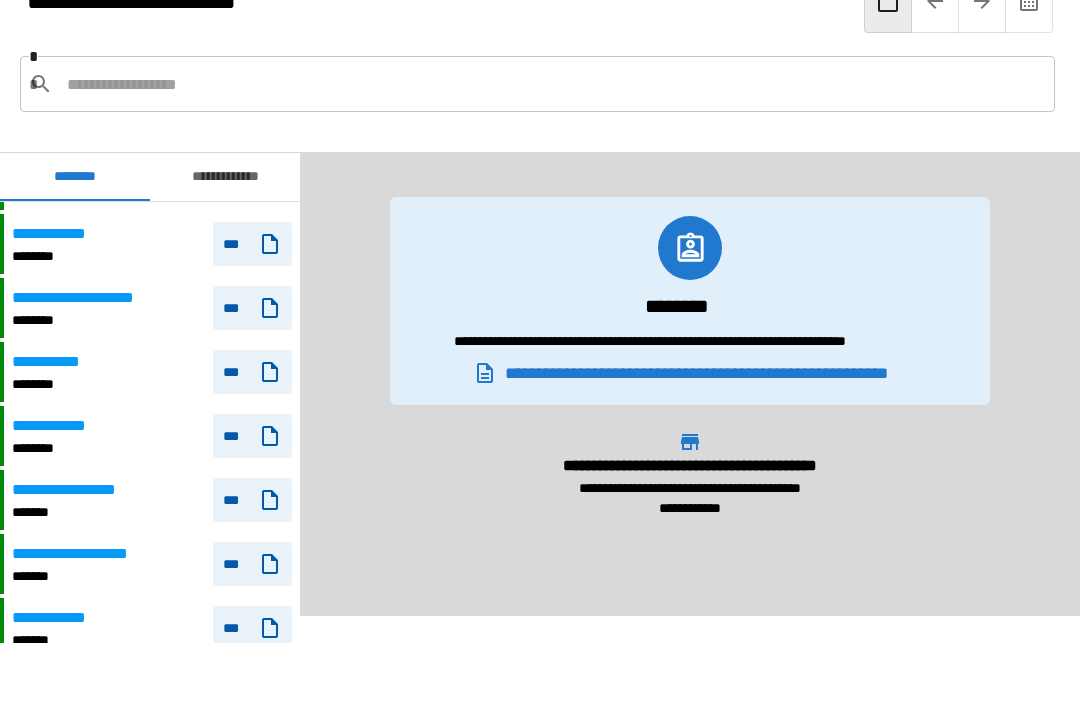 click on "**********" at bounding box center (100, 298) 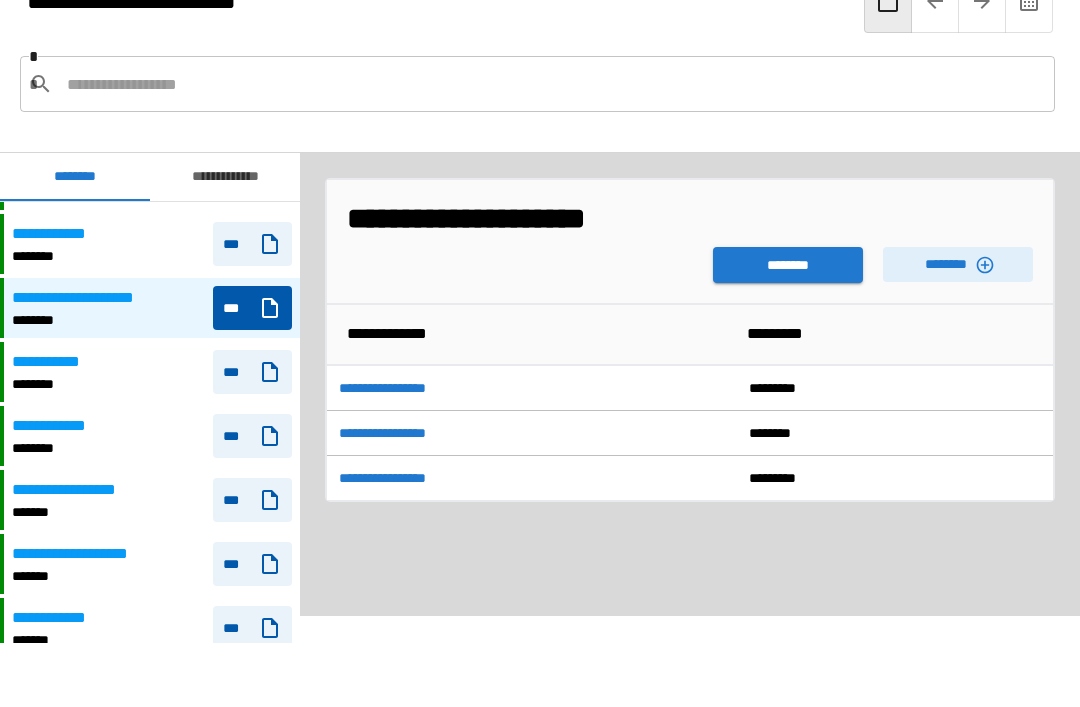 click on "********" at bounding box center [958, 264] 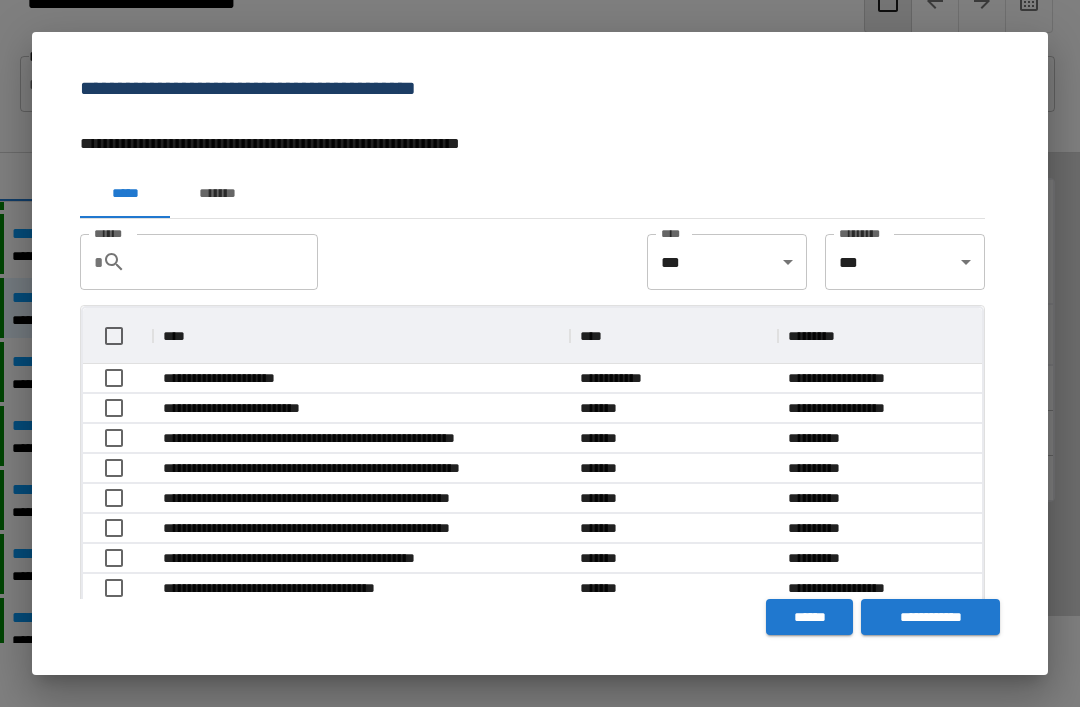 scroll, scrollTop: 1, scrollLeft: 1, axis: both 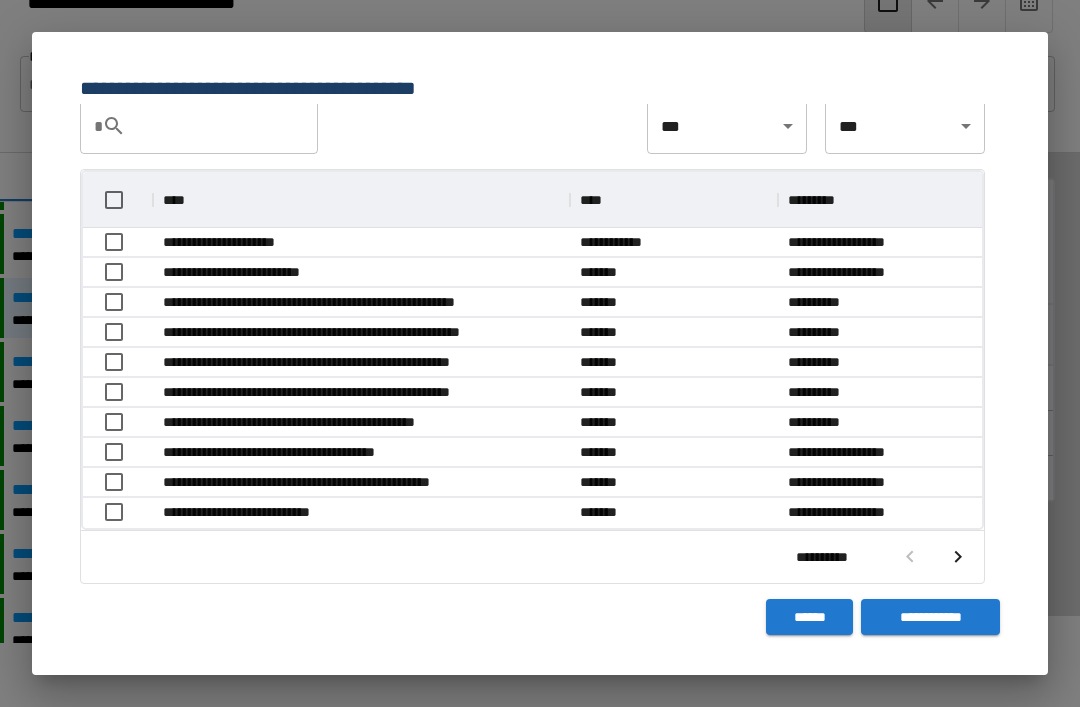 click 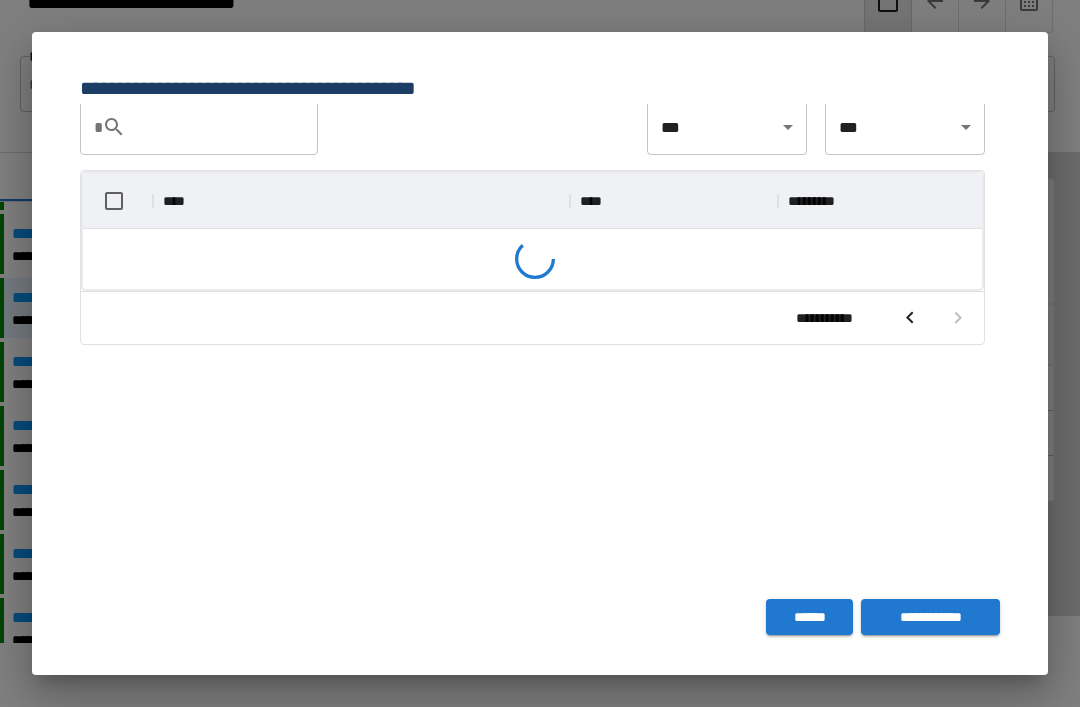 scroll, scrollTop: 135, scrollLeft: 0, axis: vertical 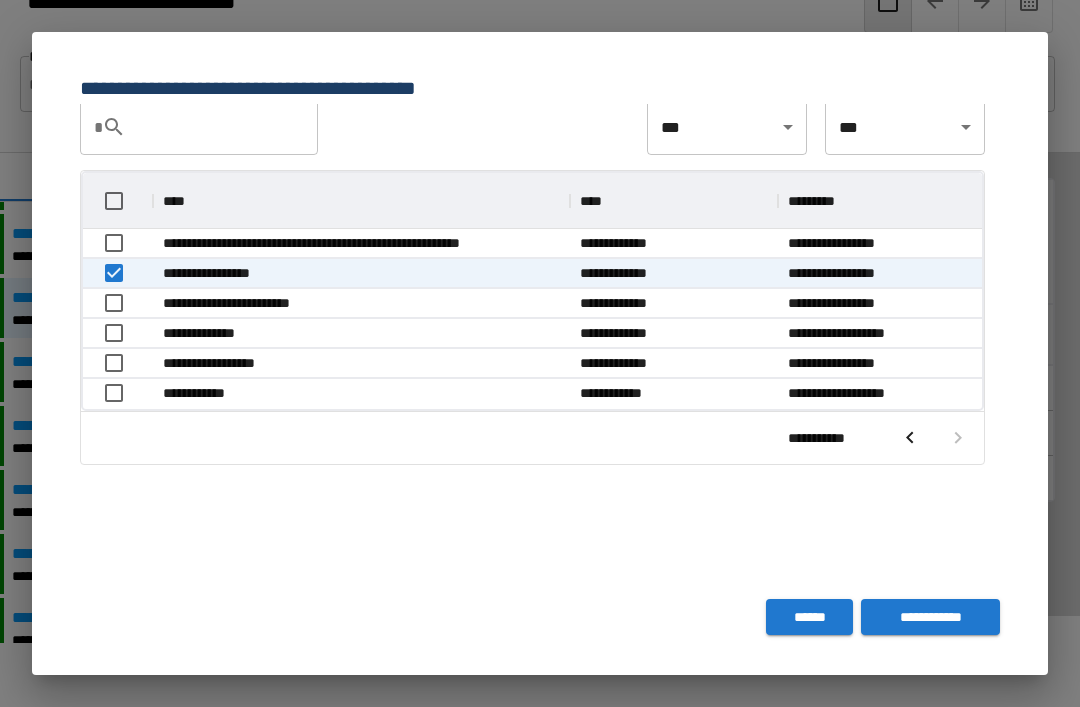 click on "**********" at bounding box center [540, 284] 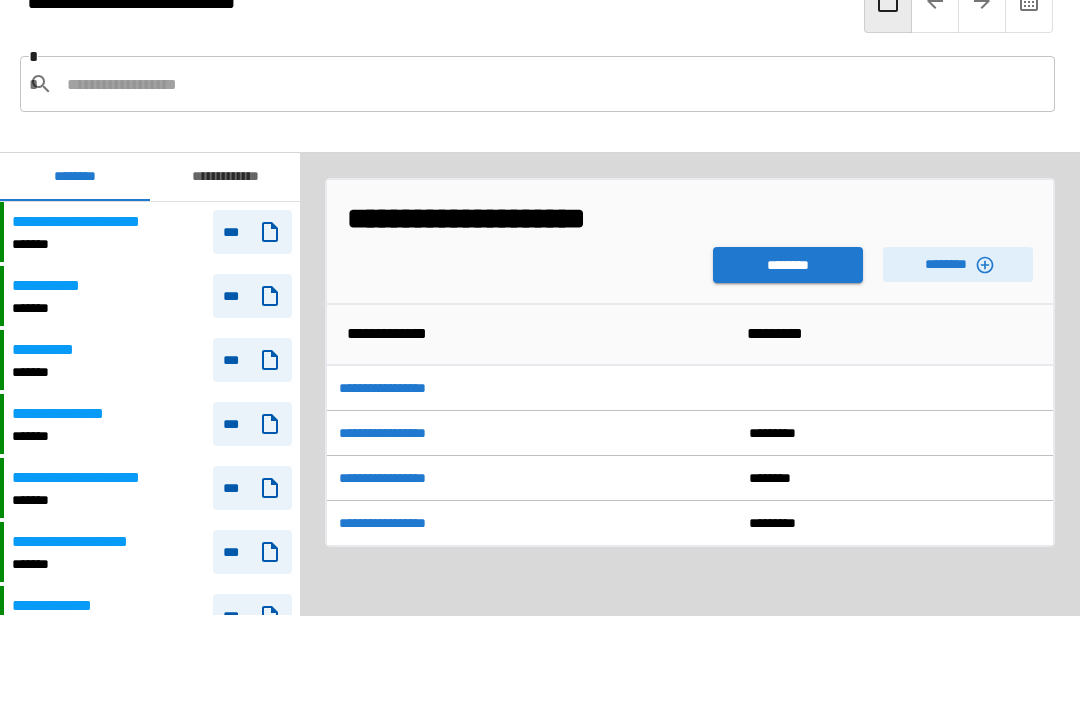 scroll, scrollTop: 2040, scrollLeft: 0, axis: vertical 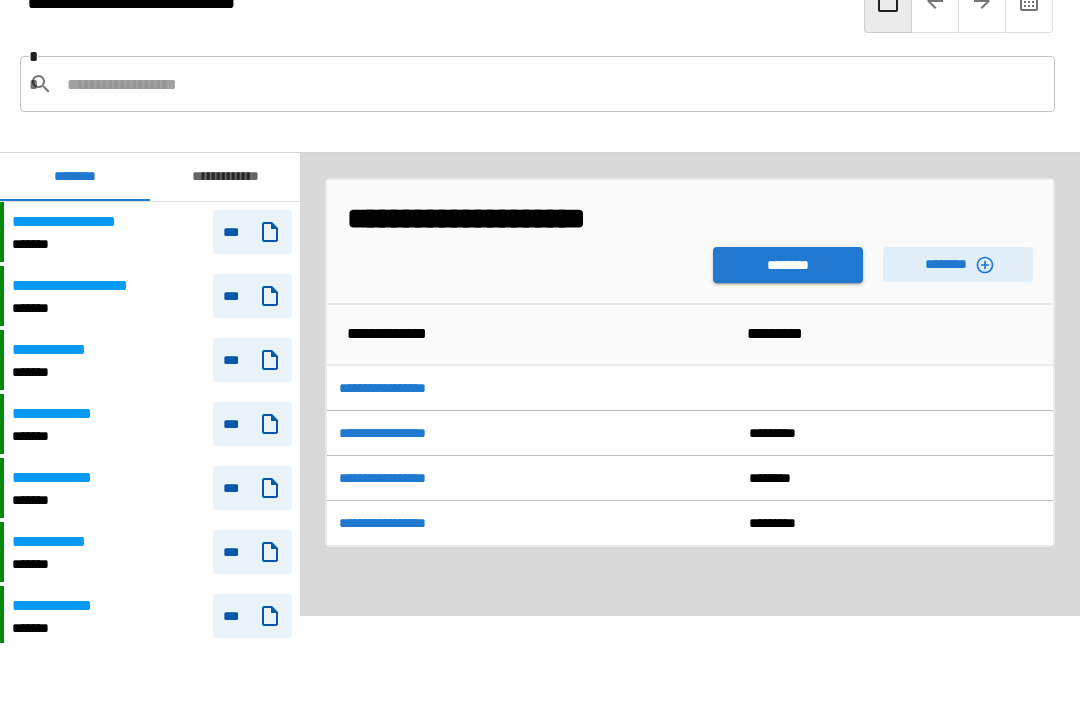 click on "********" at bounding box center (788, 265) 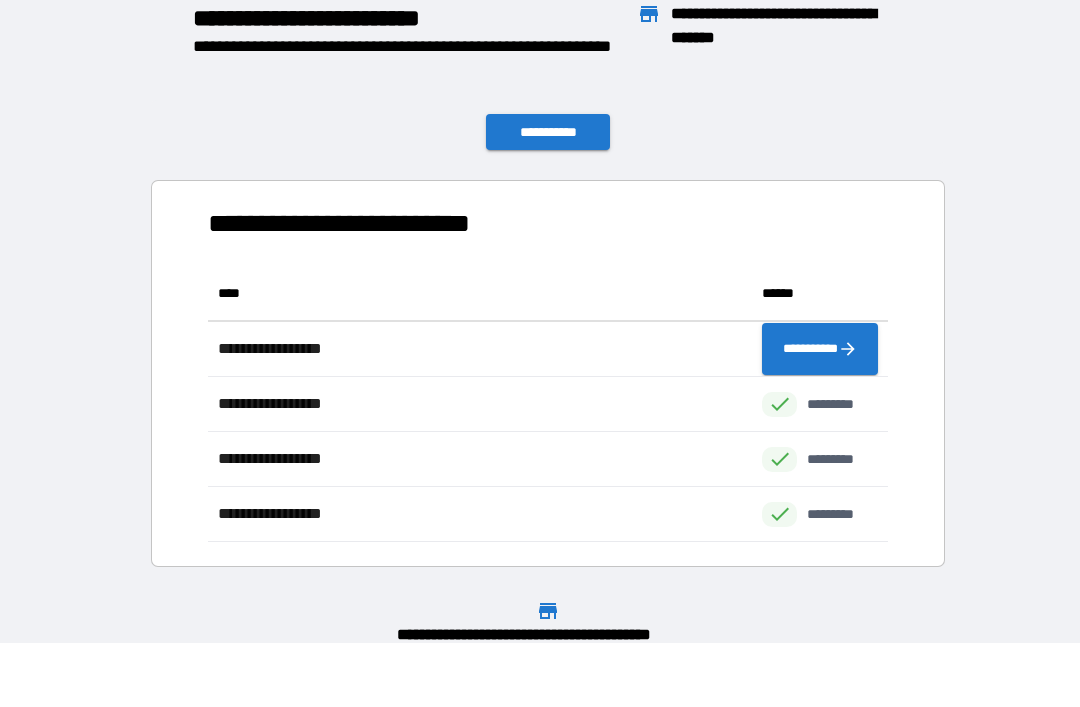 scroll, scrollTop: 276, scrollLeft: 680, axis: both 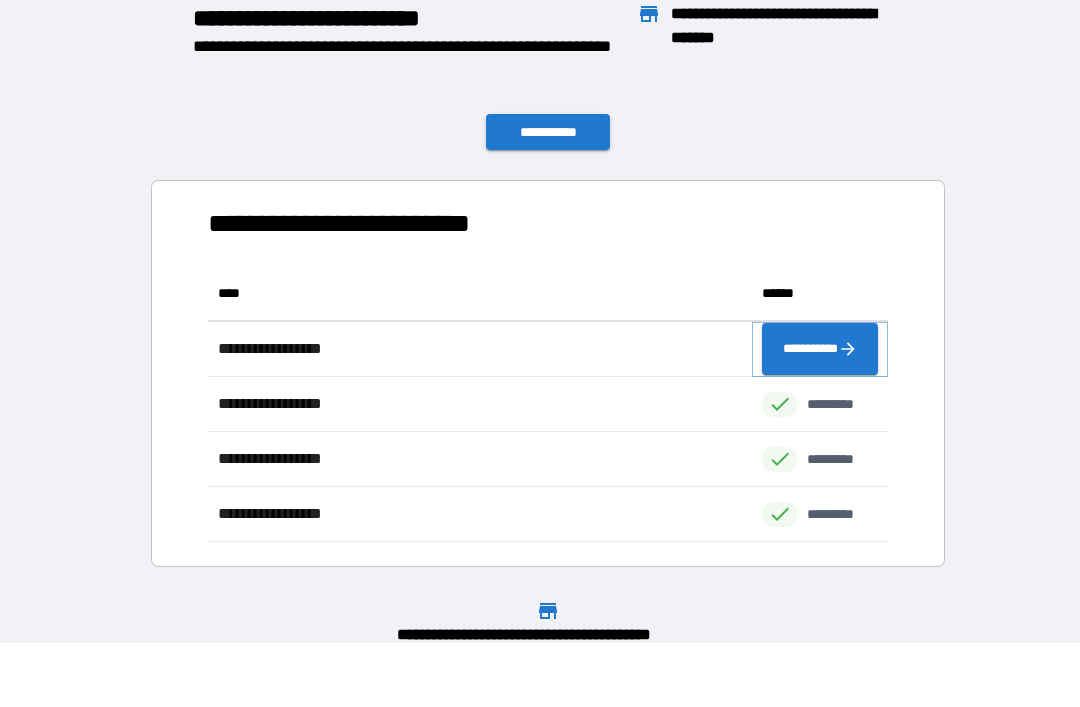 click 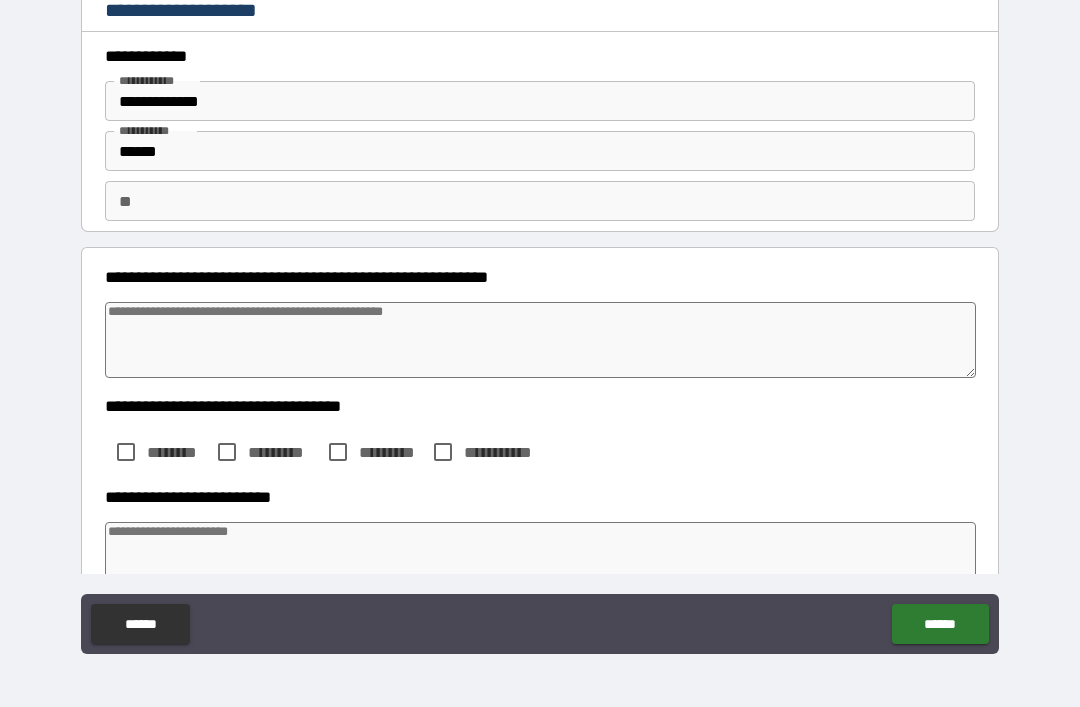 type on "*" 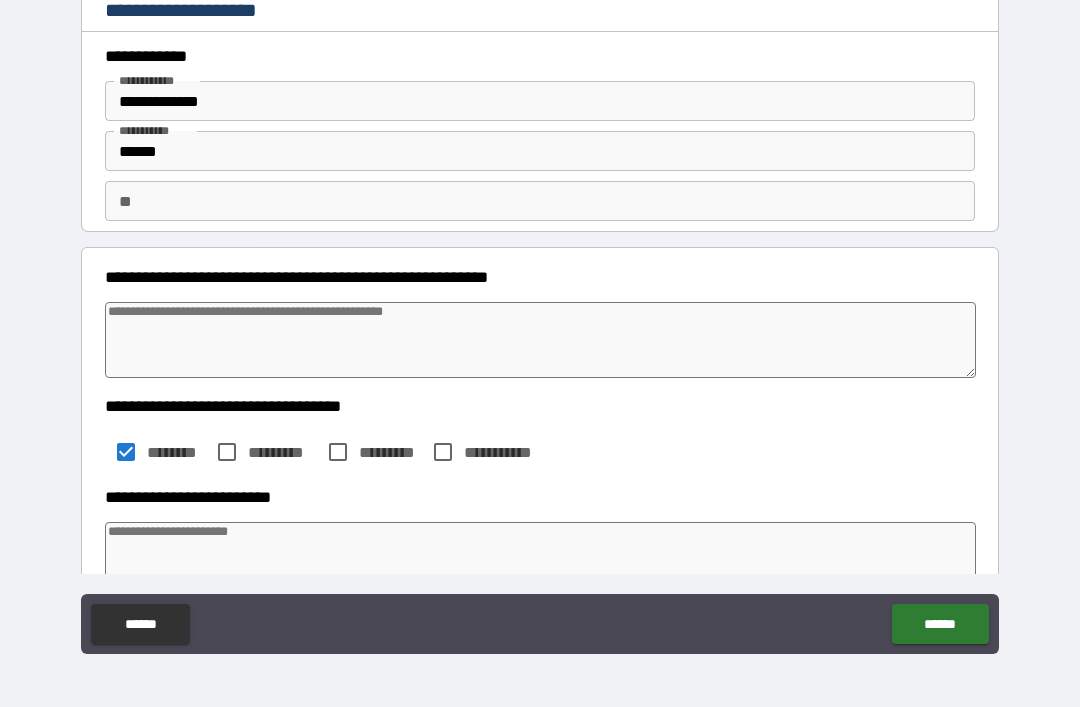 type on "*" 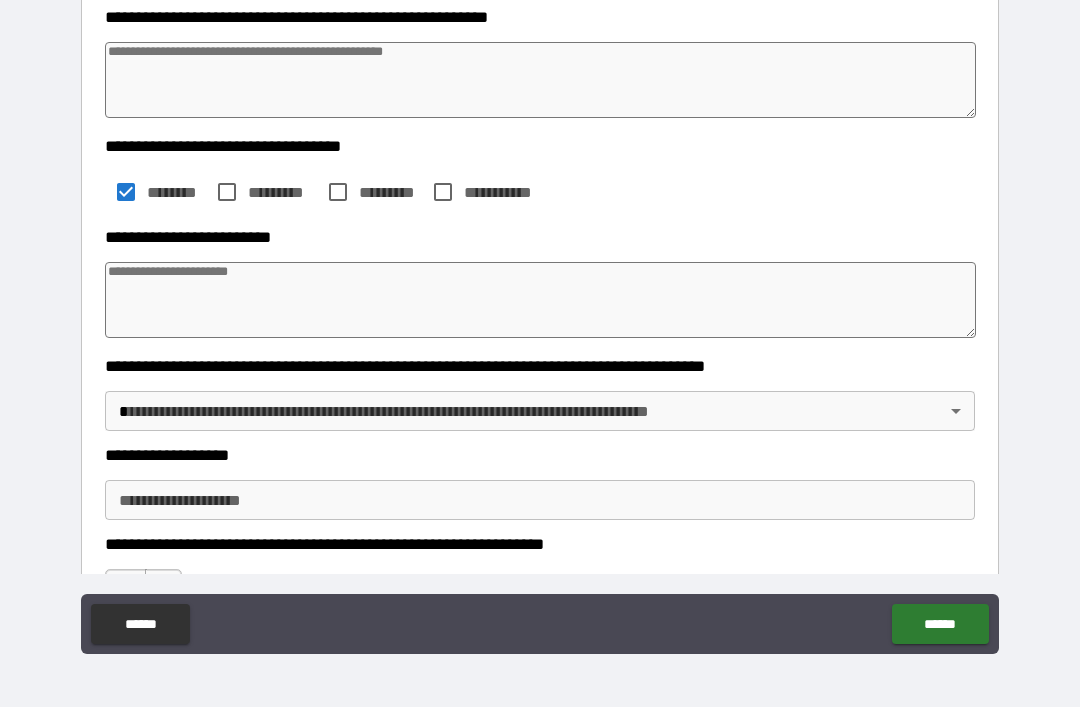 scroll, scrollTop: 259, scrollLeft: 0, axis: vertical 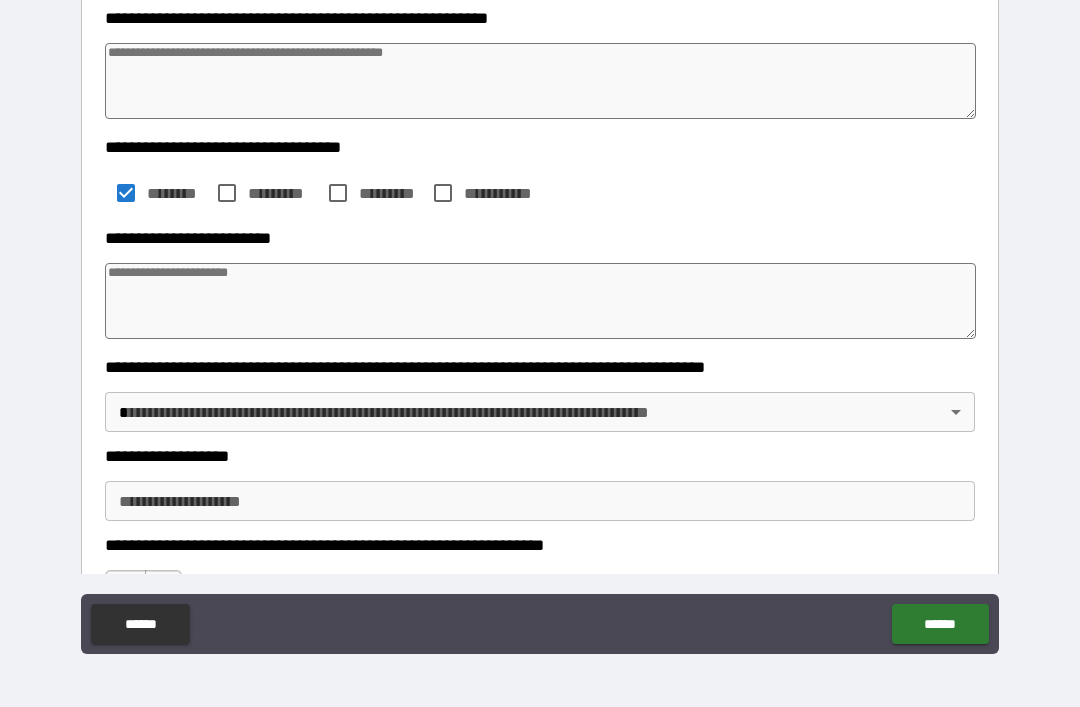 click at bounding box center [540, 301] 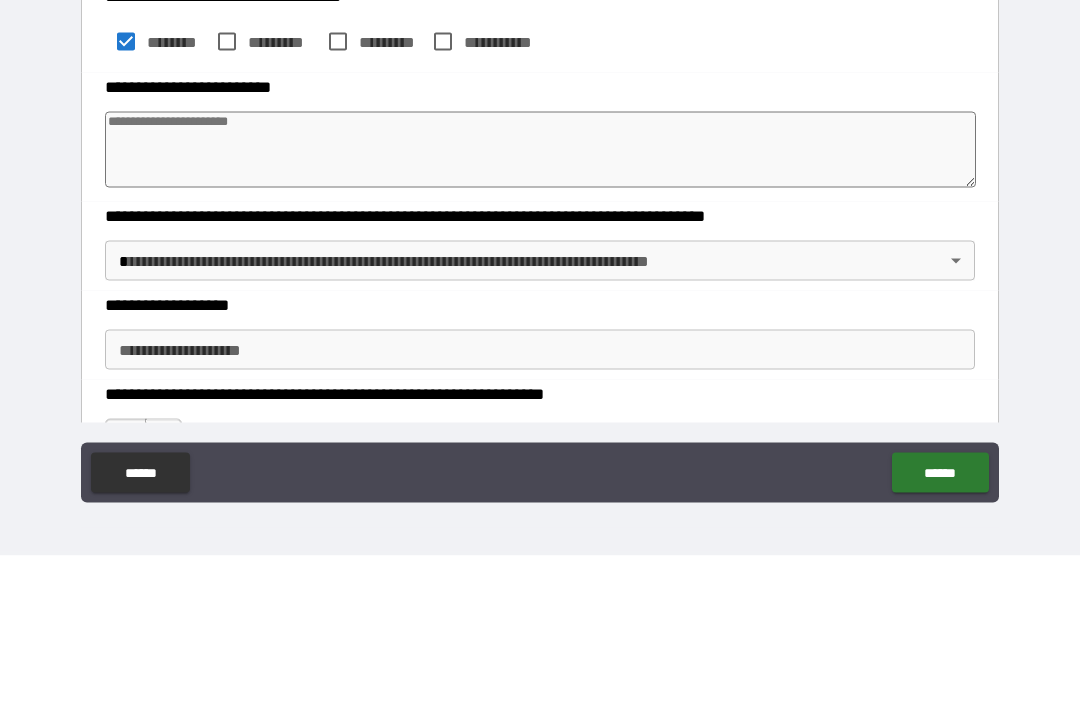 type on "*" 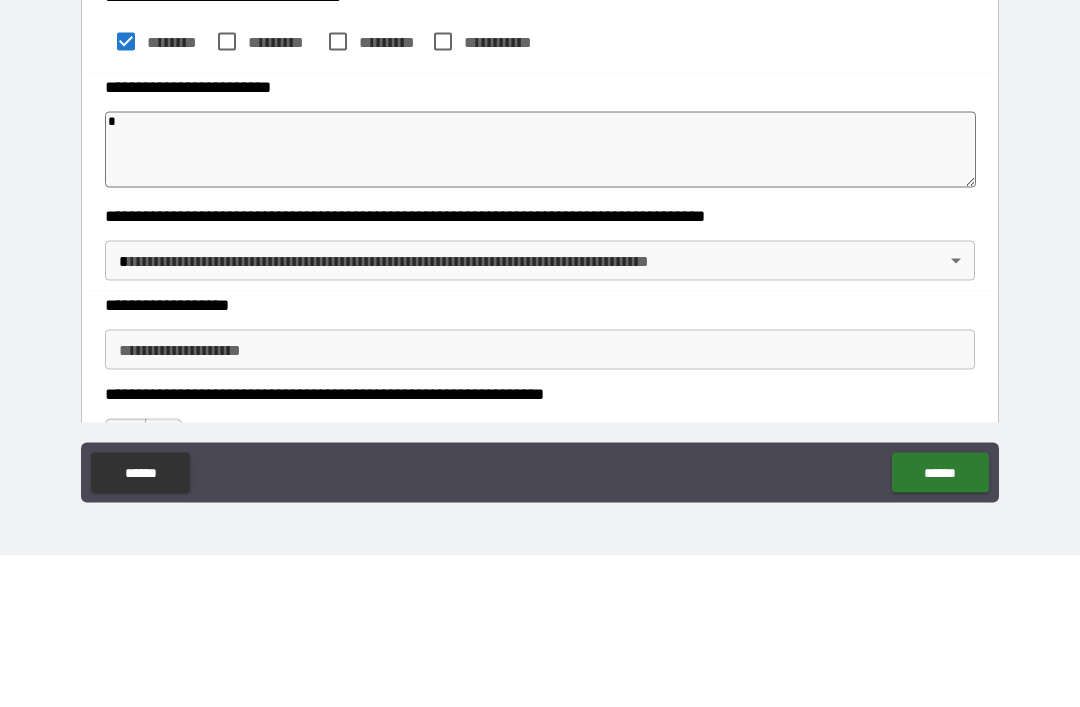 type on "*" 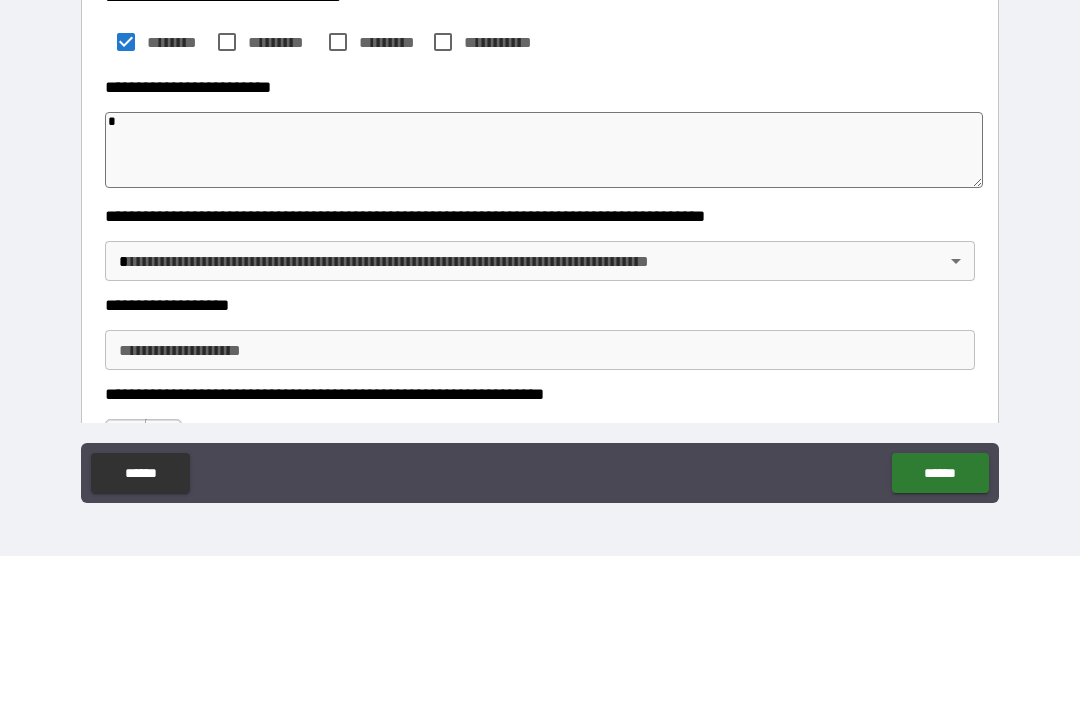 type on "*" 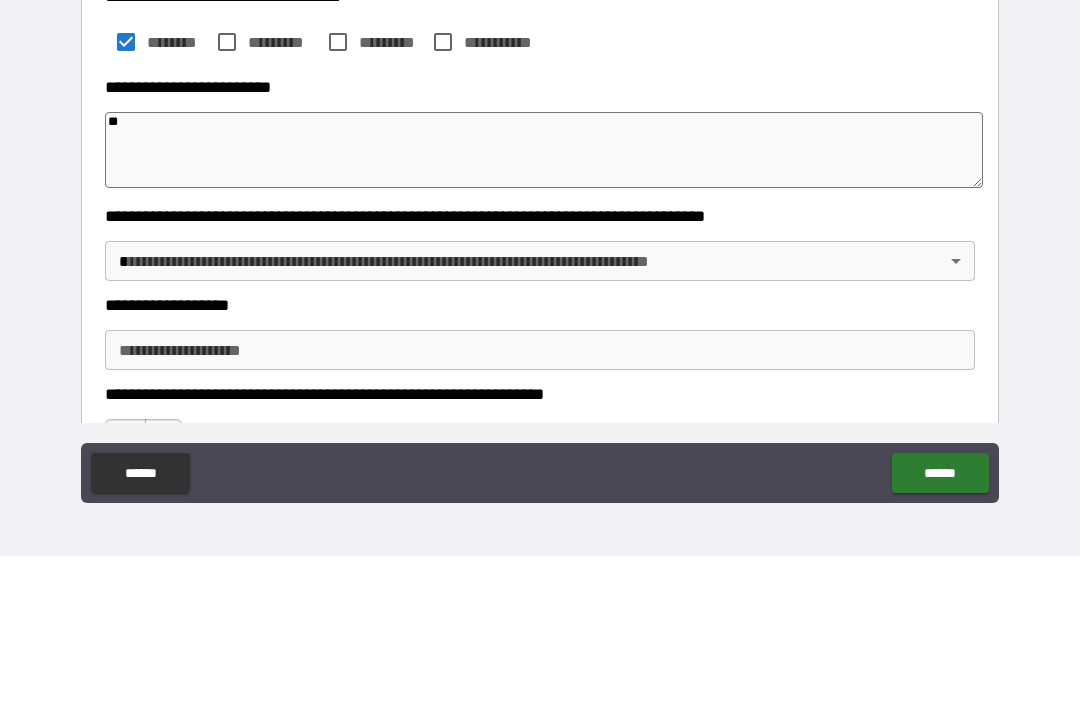 type on "*" 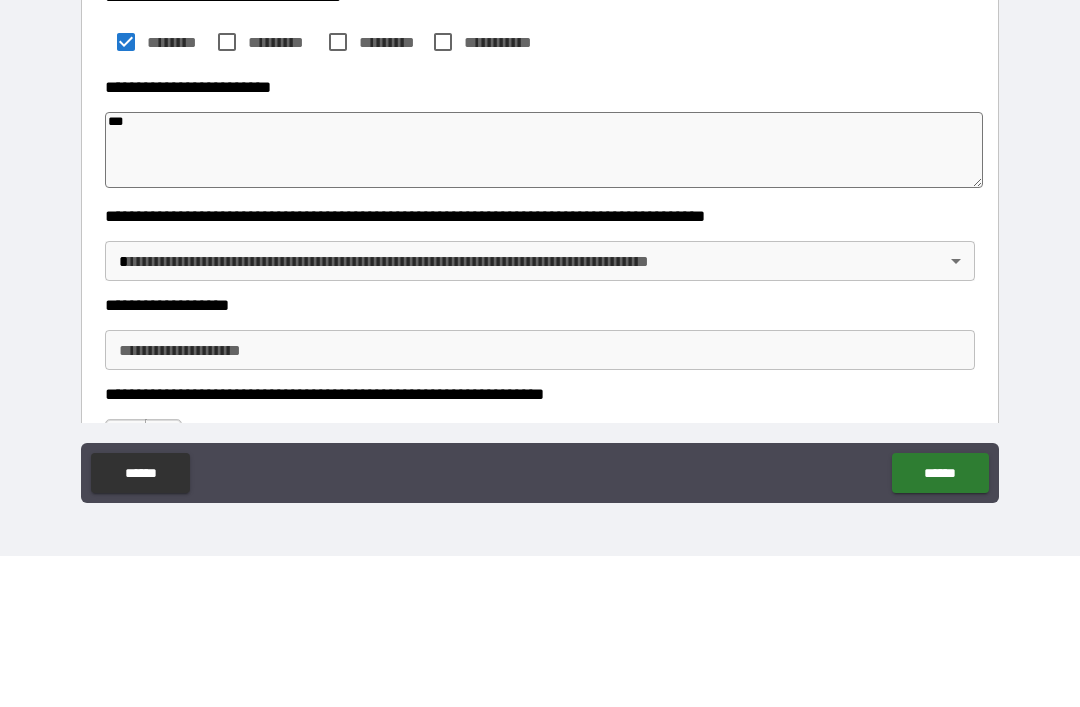 type on "*" 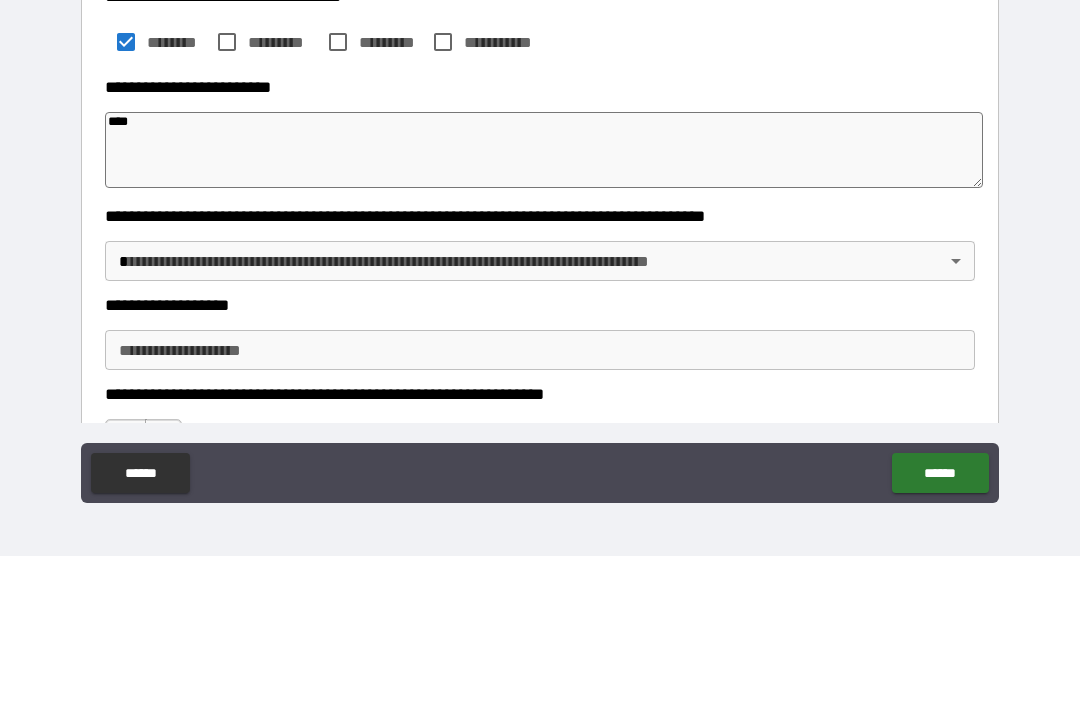 type on "*" 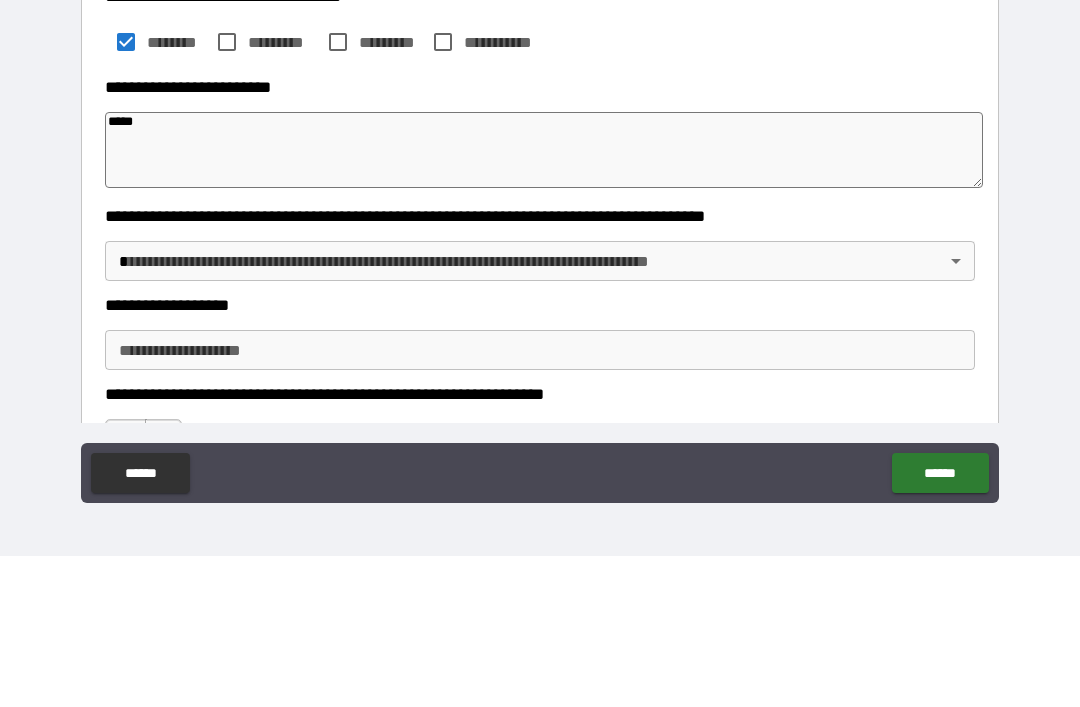 type on "*" 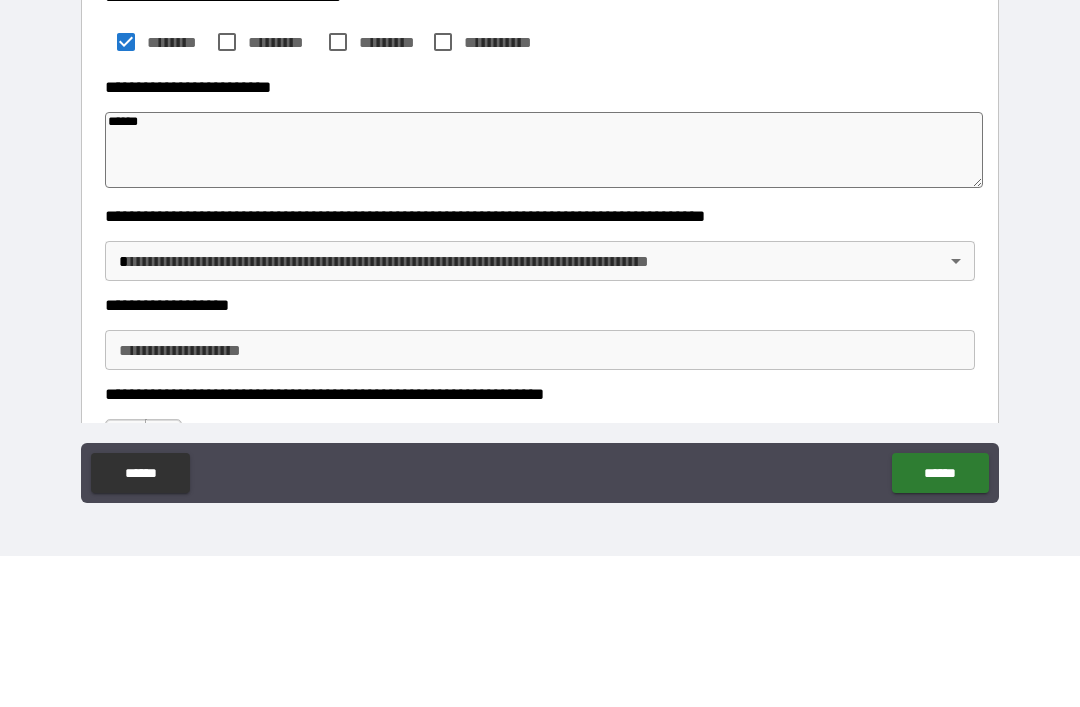 type on "*******" 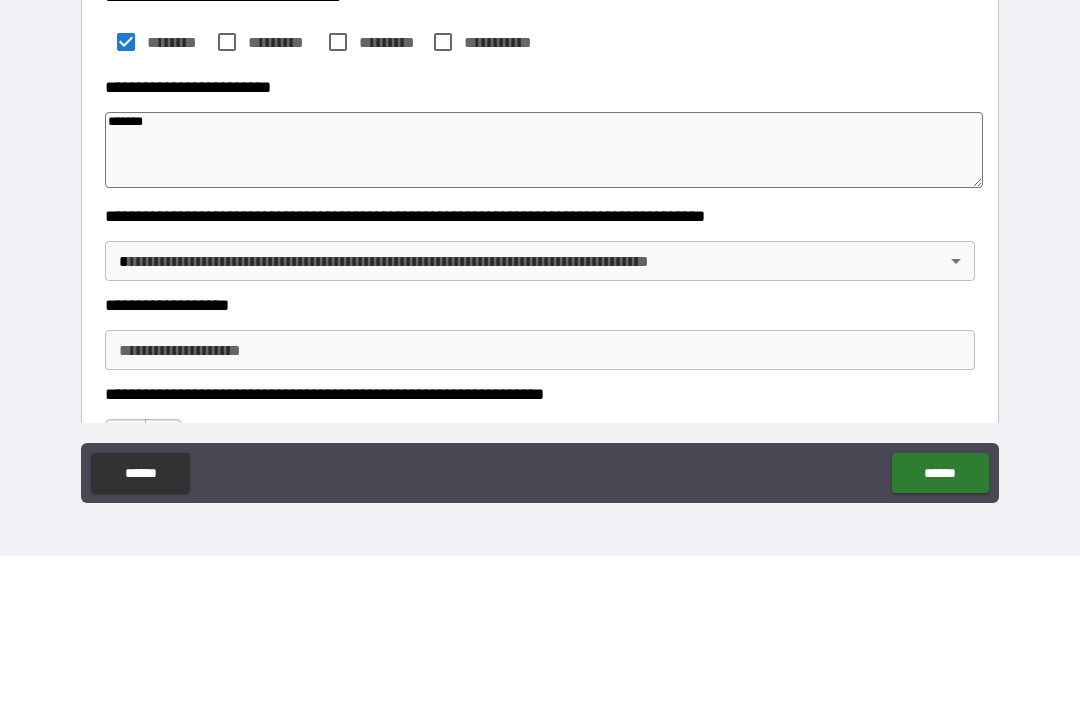 type on "*" 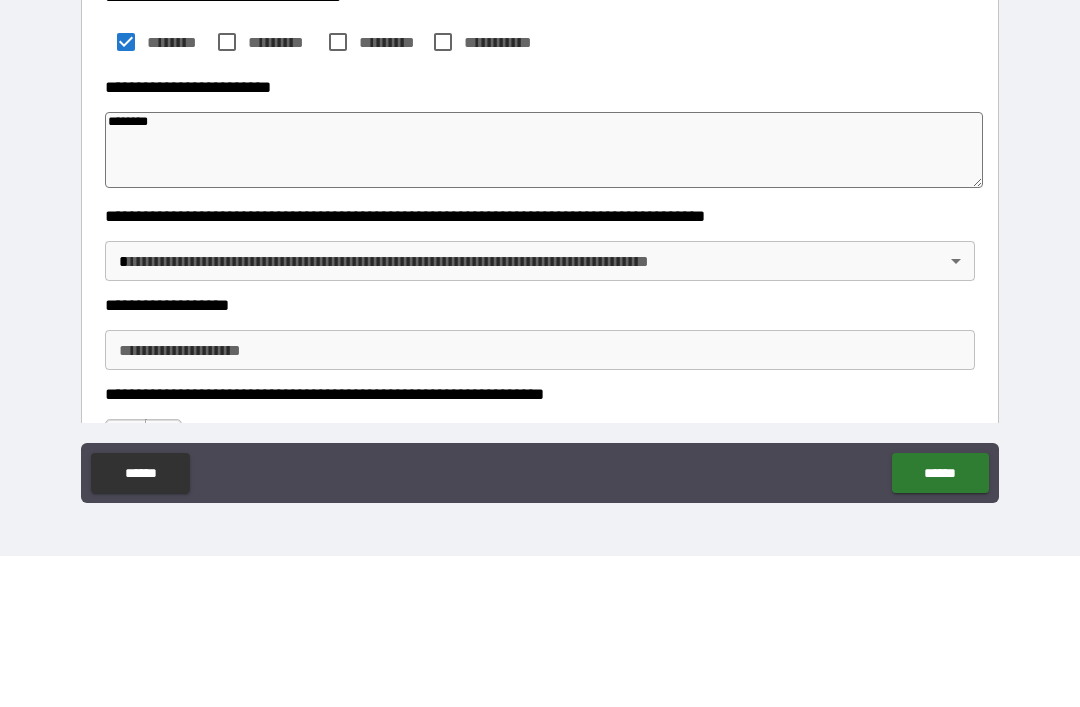 type on "*" 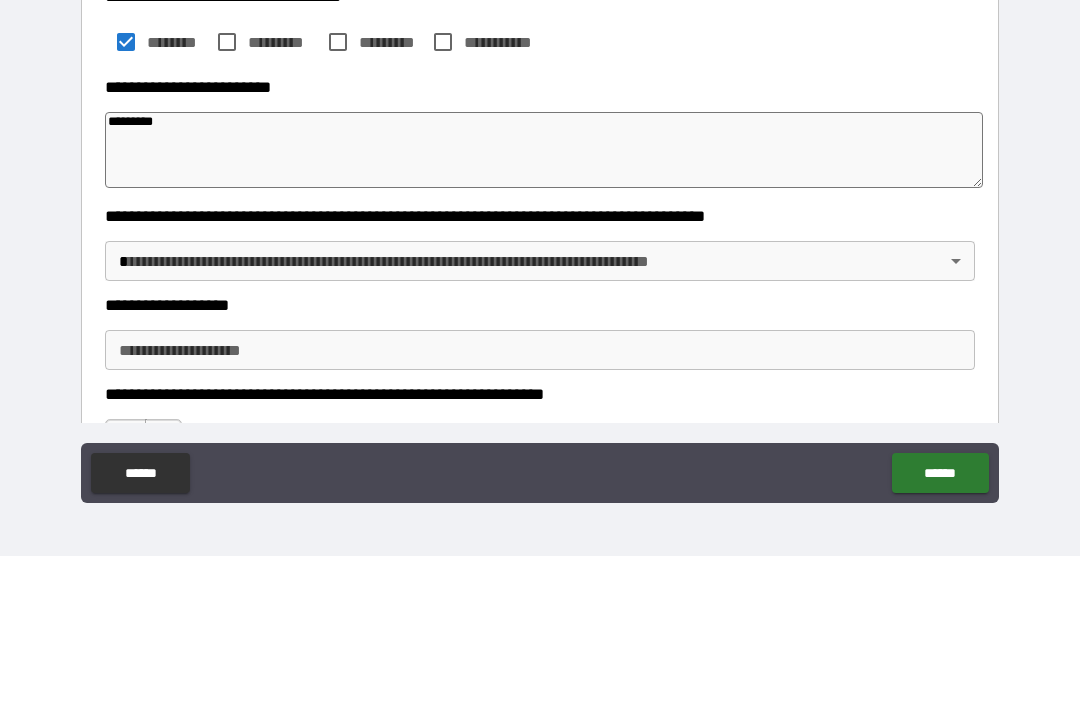 type on "*" 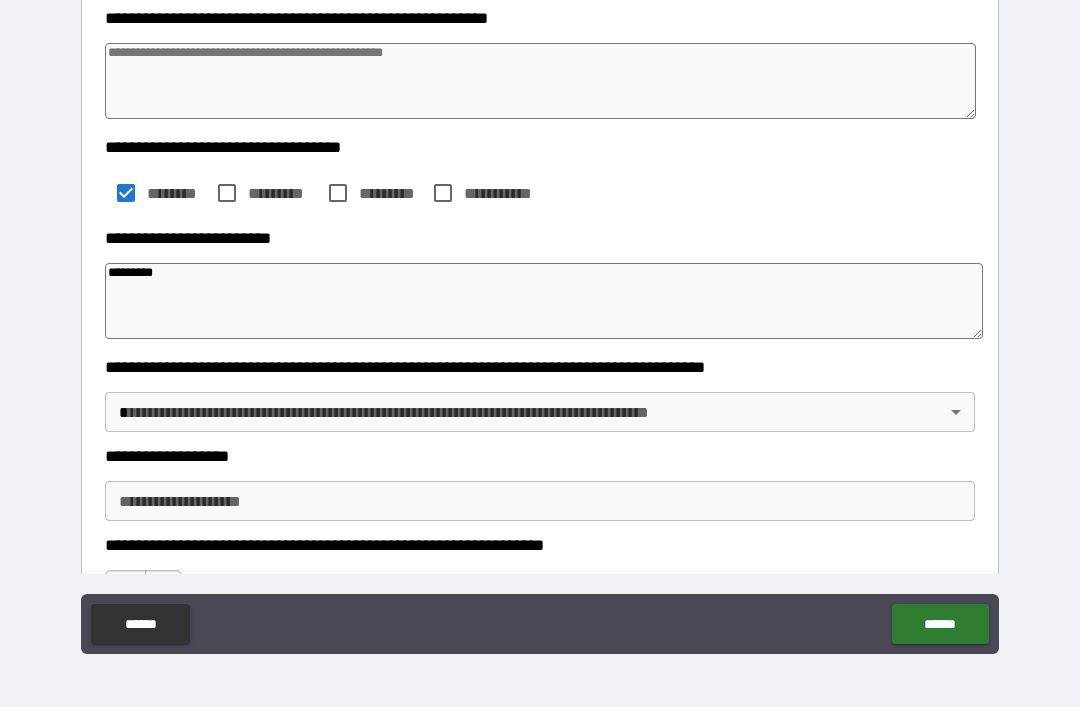 click on "**********" at bounding box center [540, 321] 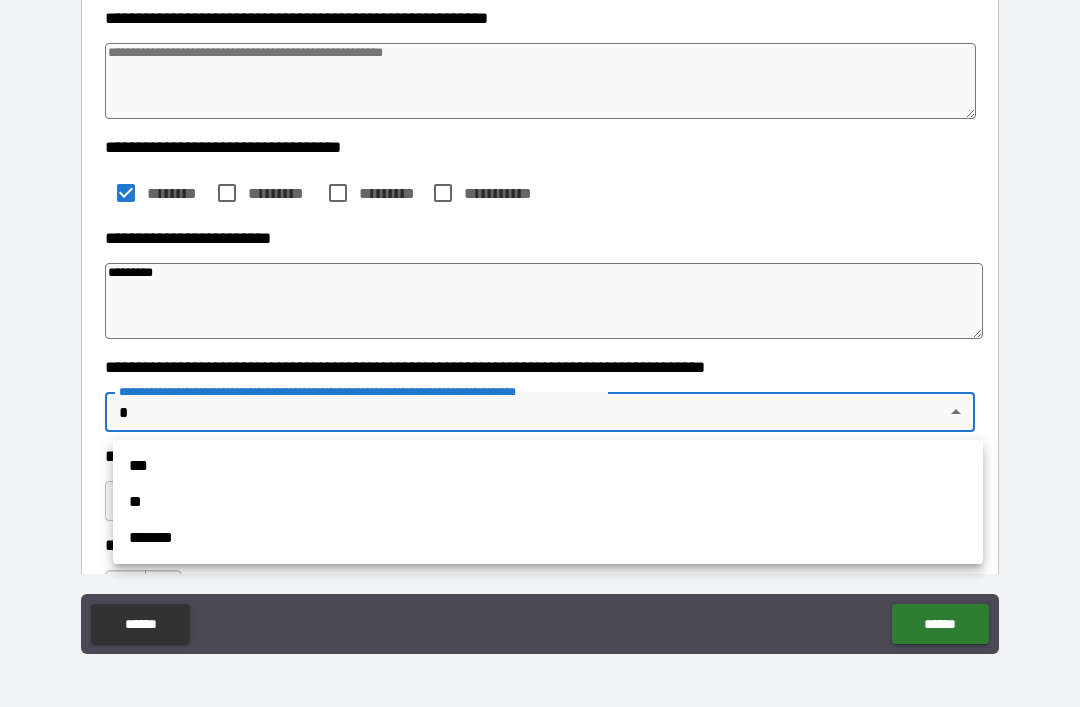 click on "**" at bounding box center [548, 502] 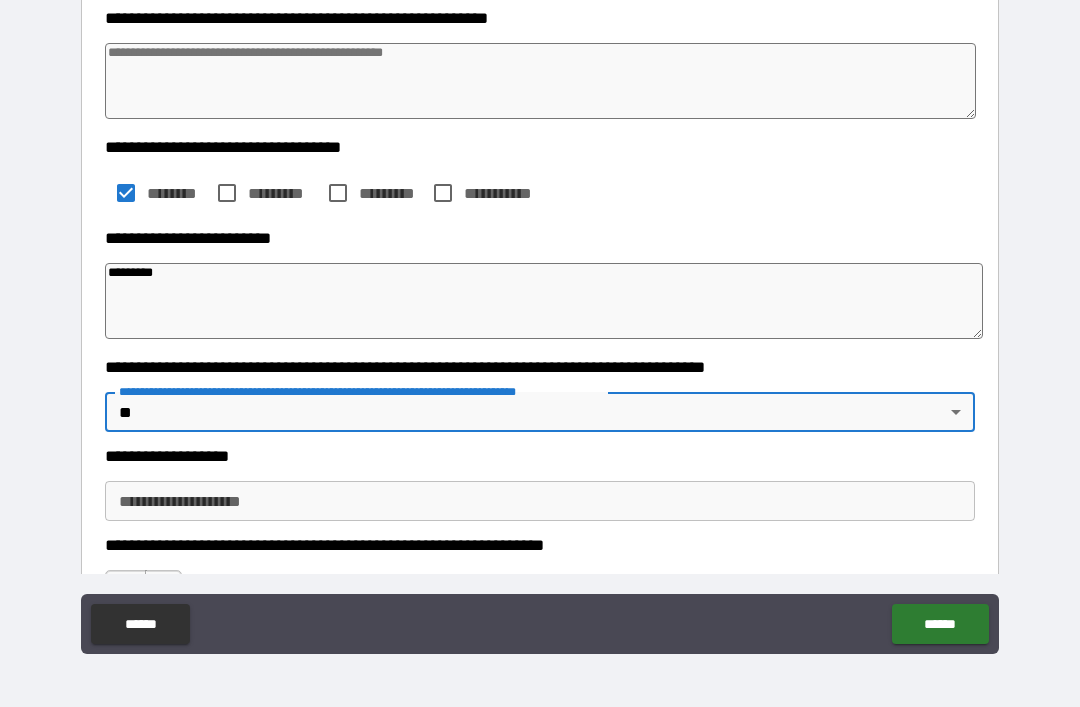type on "*" 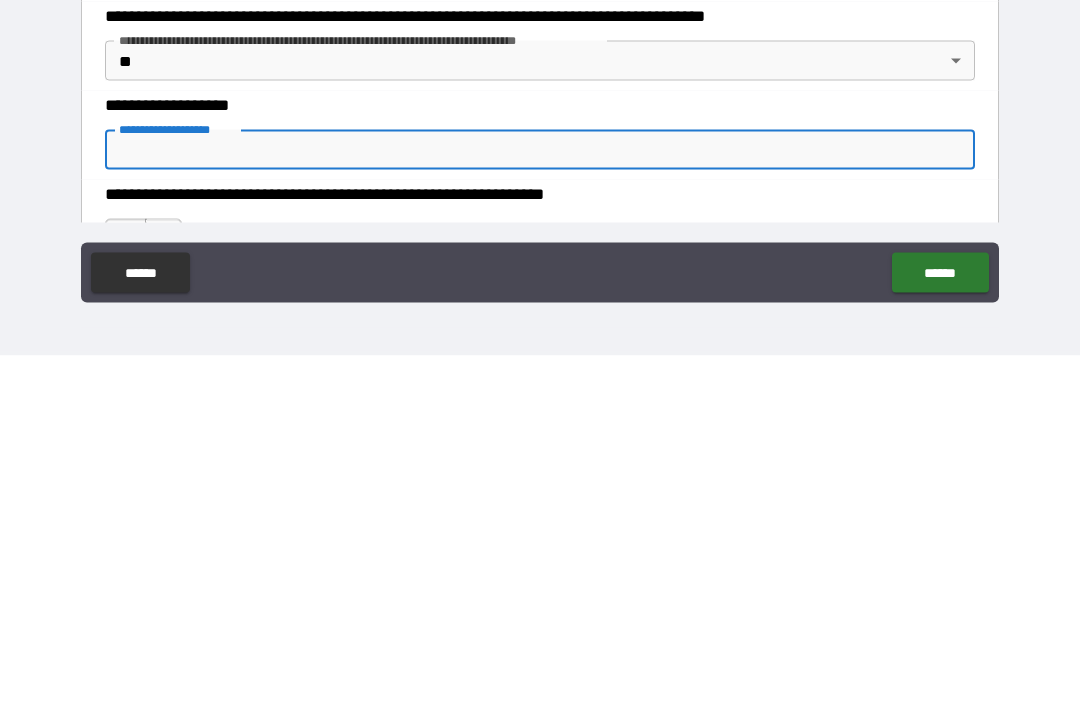 type on "*" 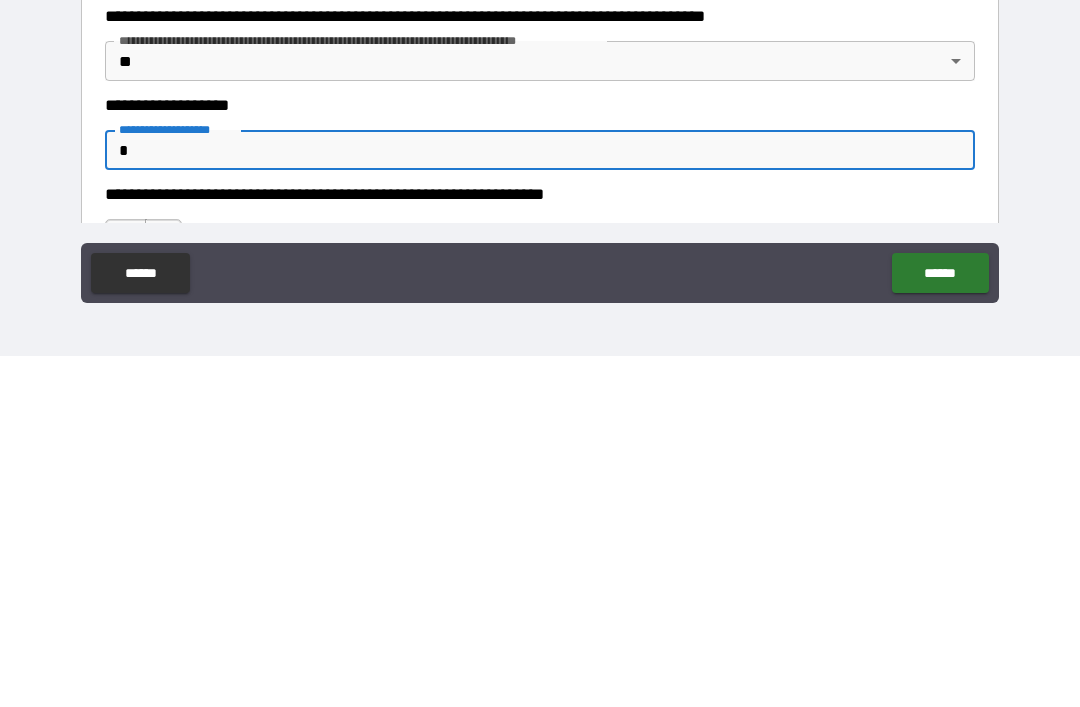 type on "*" 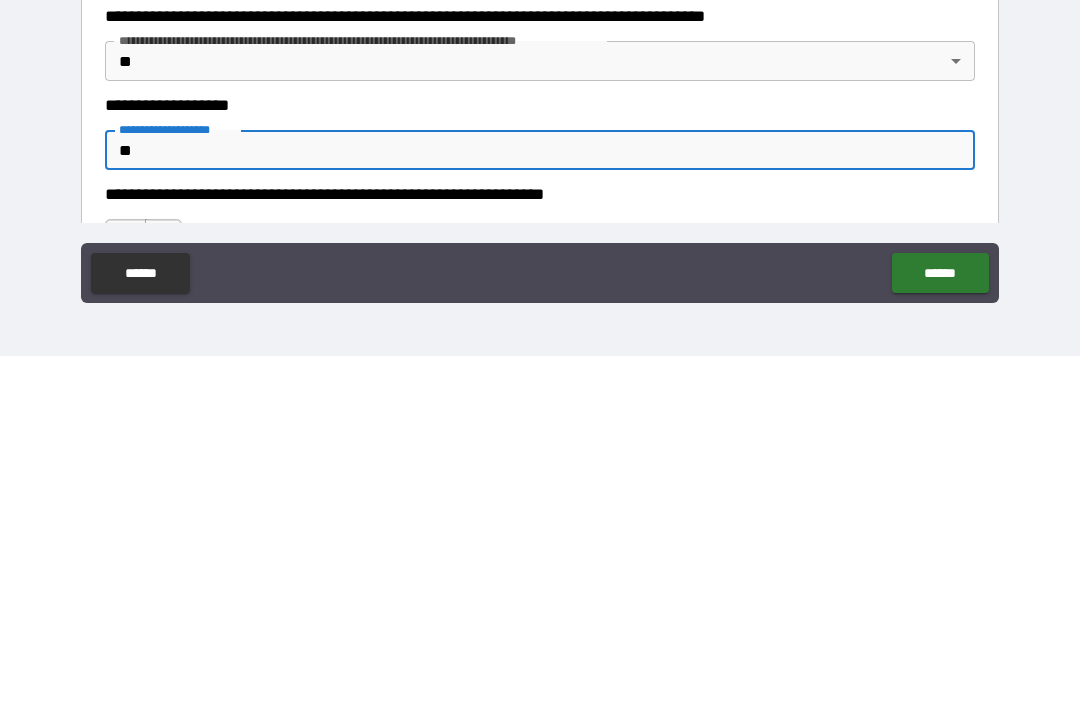 type on "*" 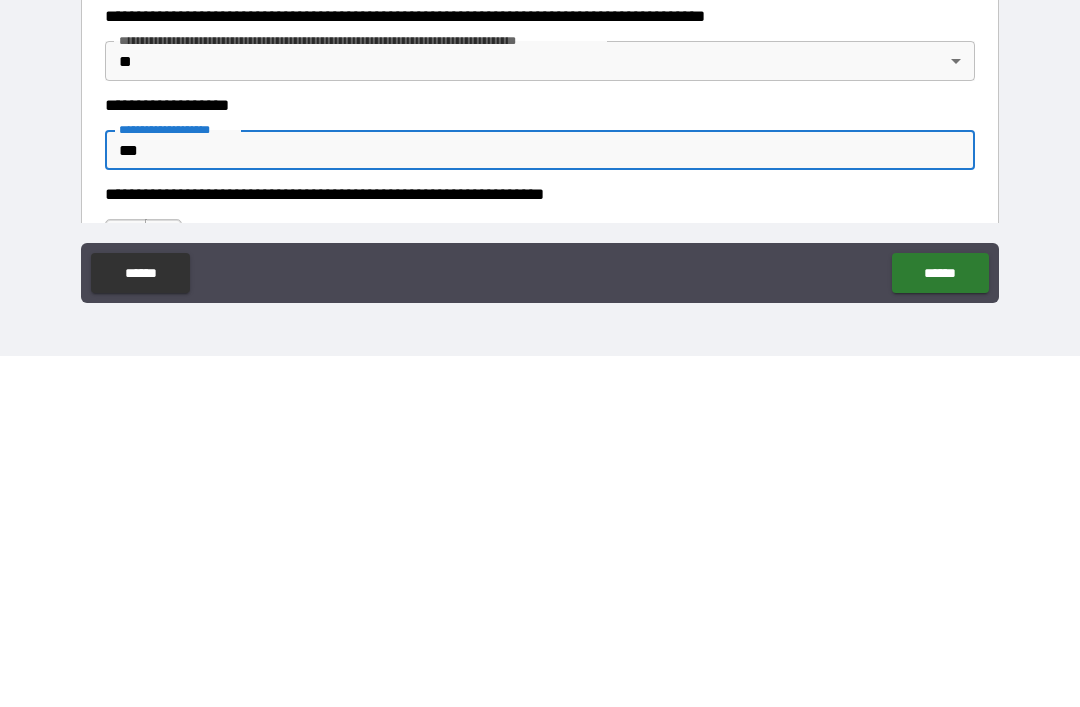 type on "*" 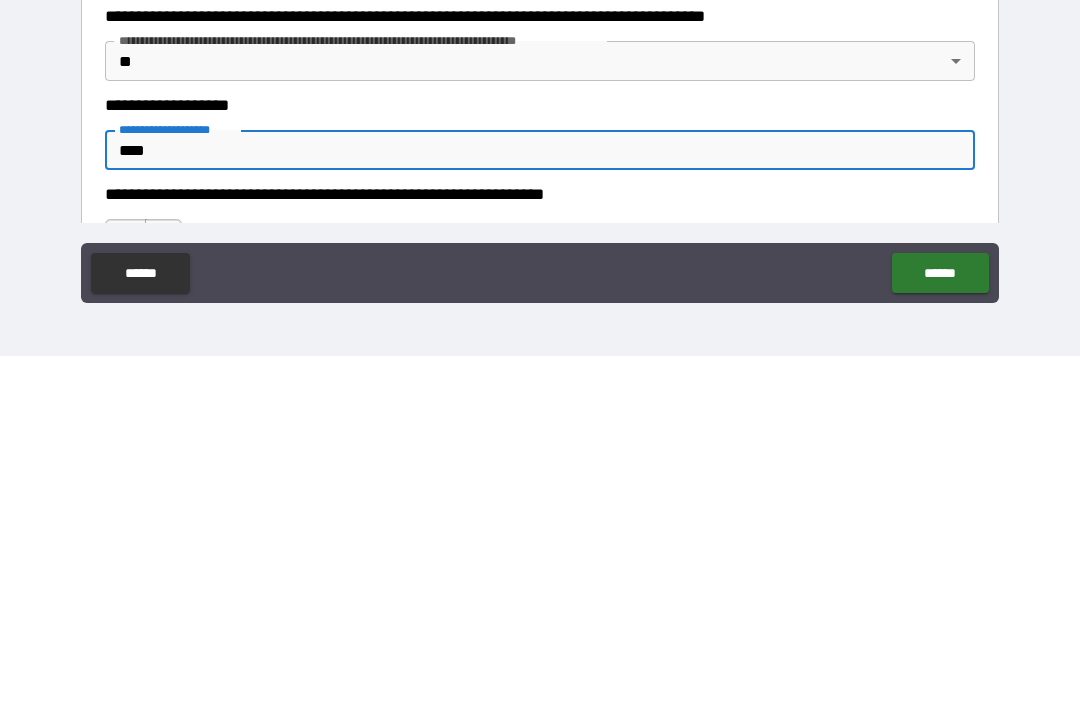 type on "*" 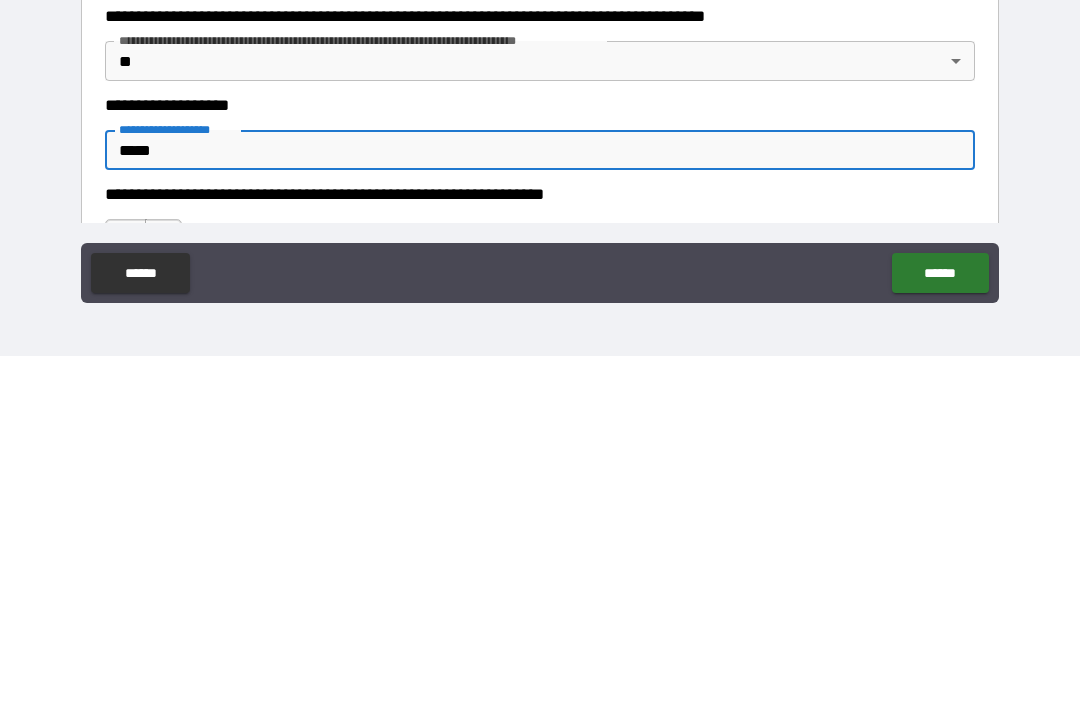 type on "*" 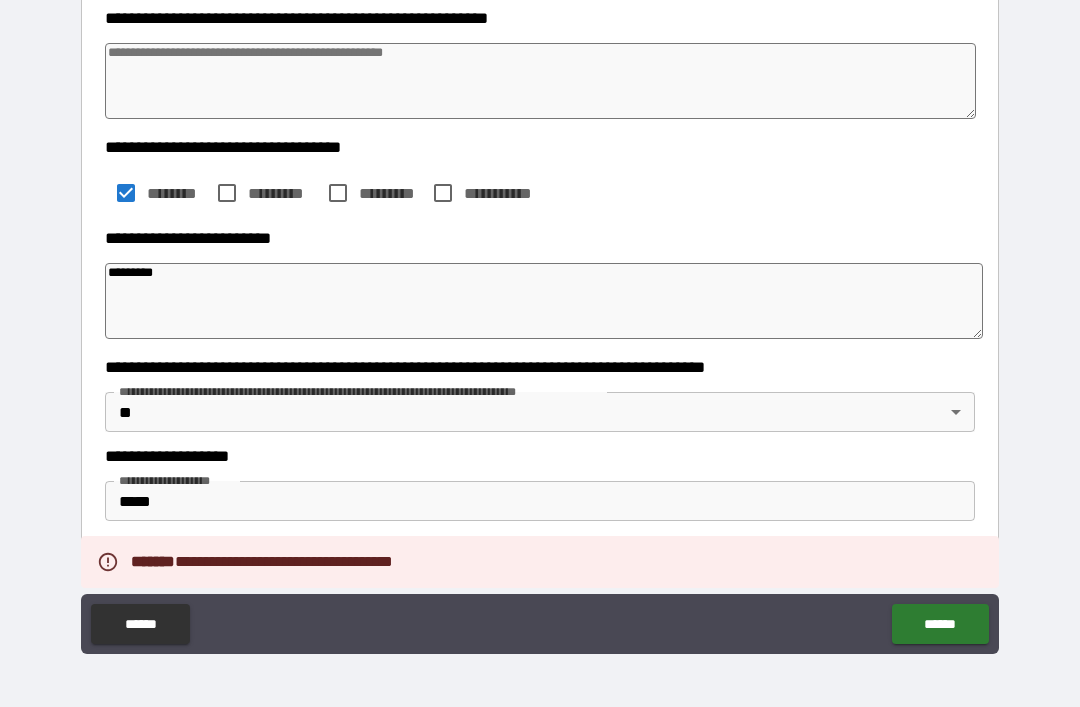 type on "*" 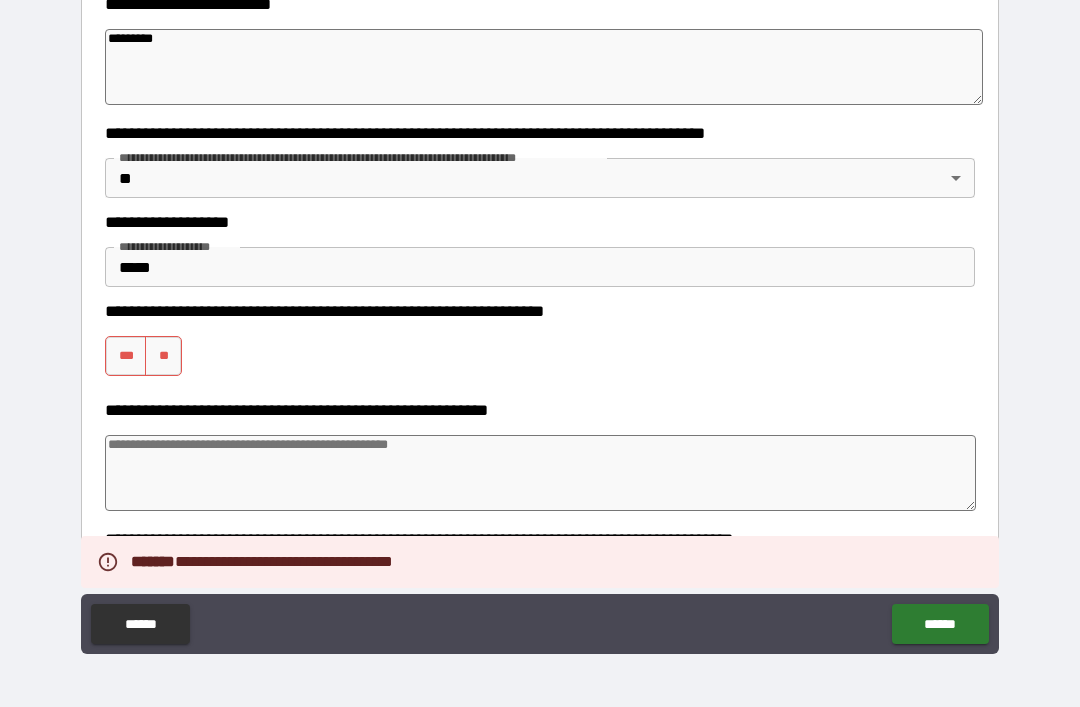 scroll, scrollTop: 517, scrollLeft: 0, axis: vertical 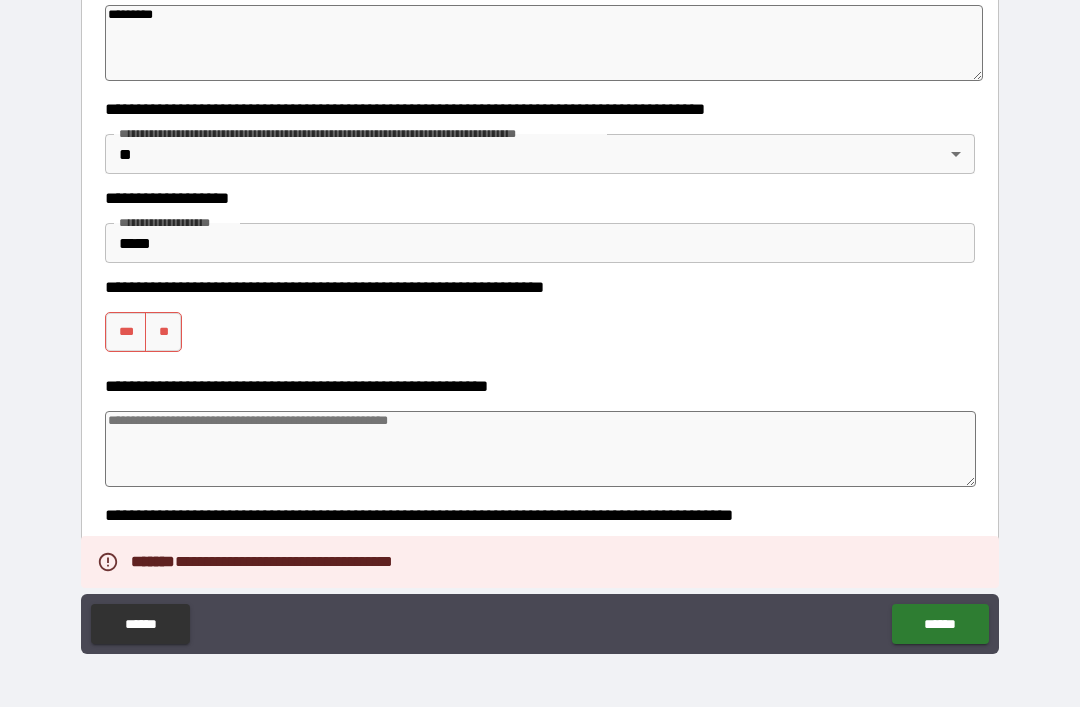 click on "***" at bounding box center [126, 332] 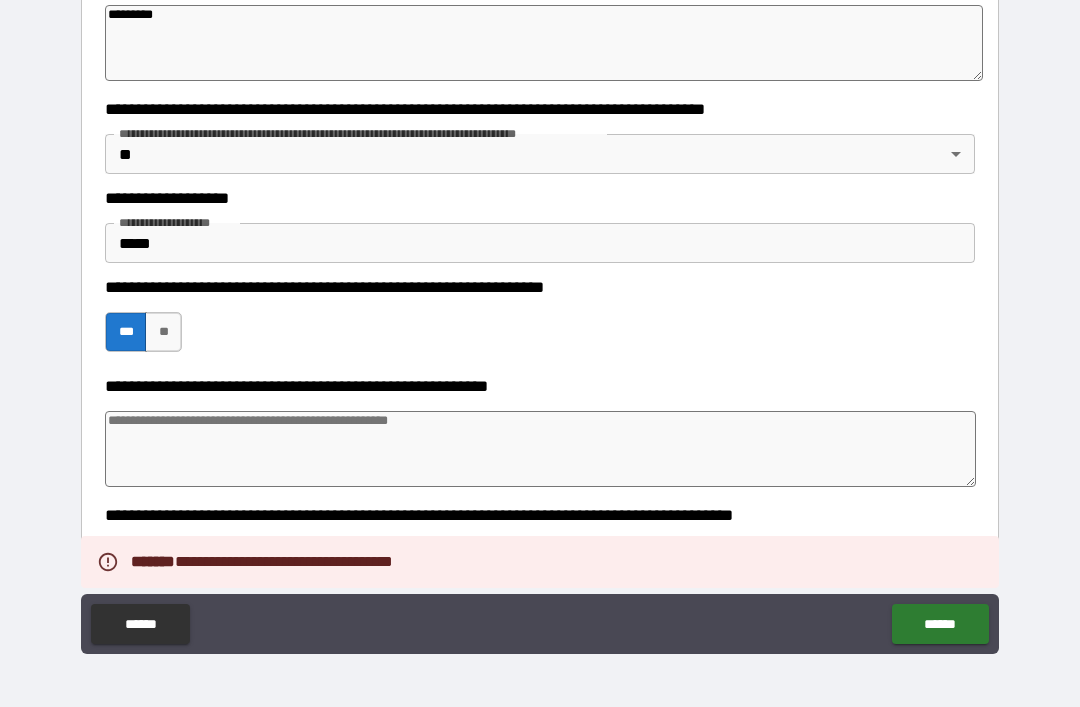type on "*" 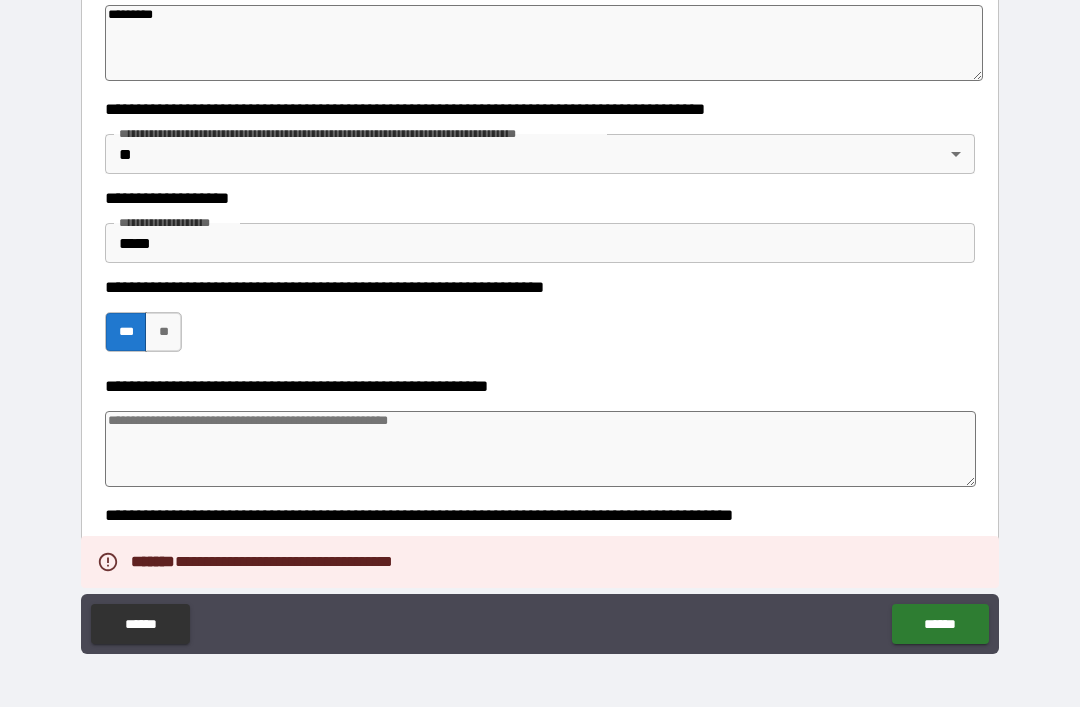 type on "*" 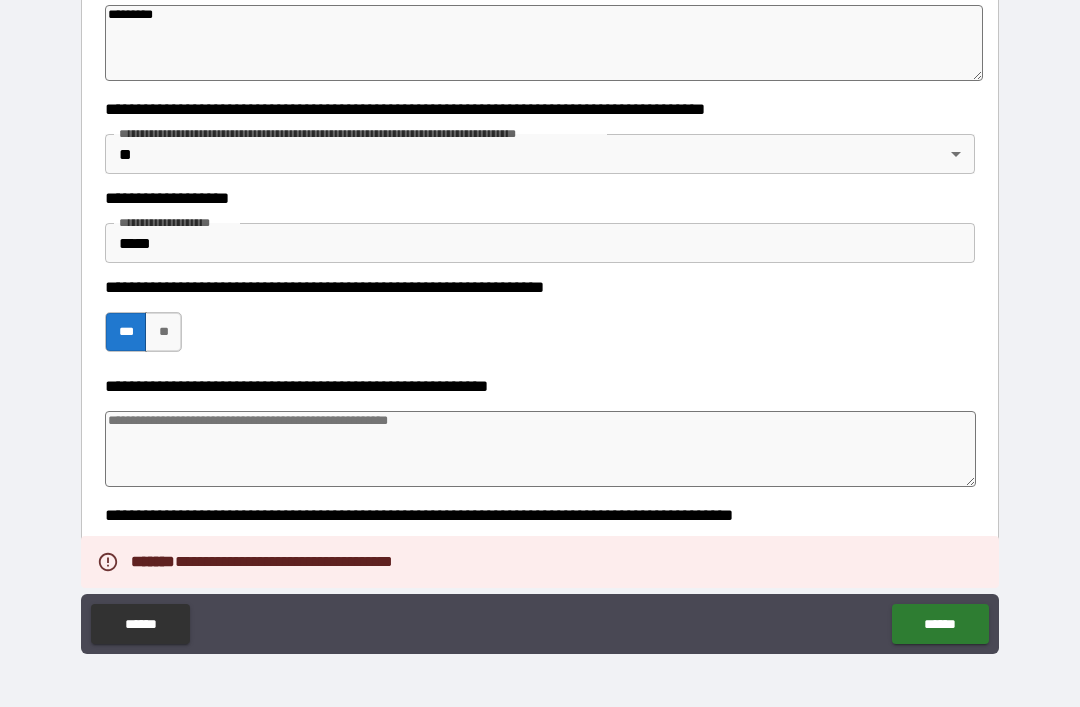 type on "*" 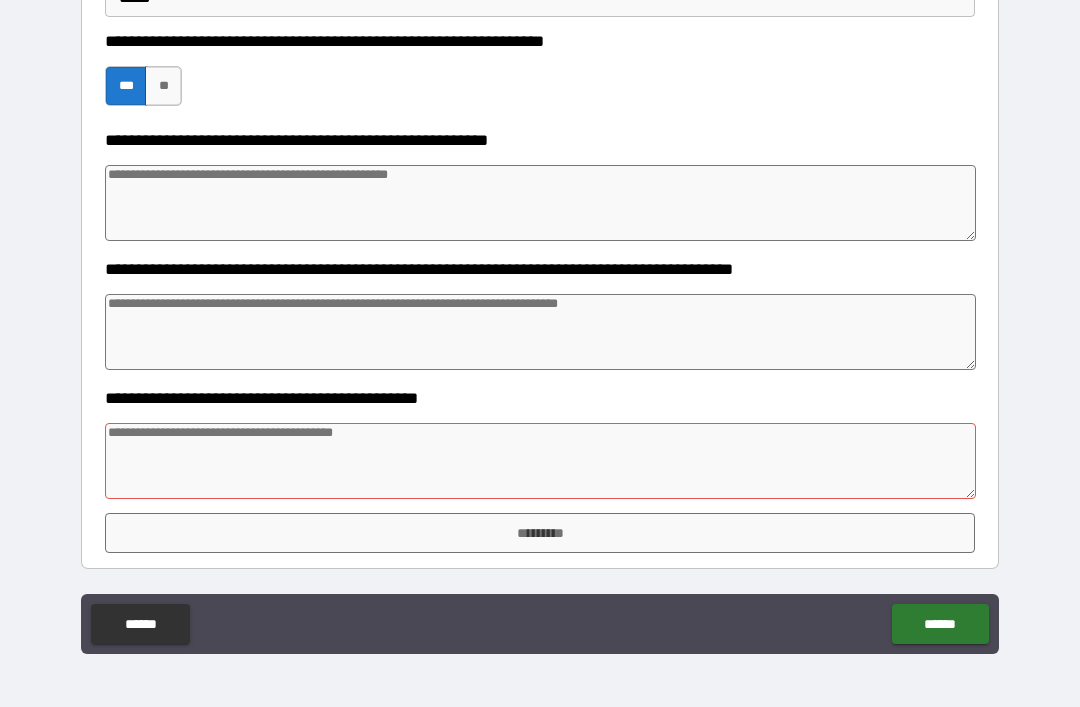 scroll, scrollTop: 763, scrollLeft: 0, axis: vertical 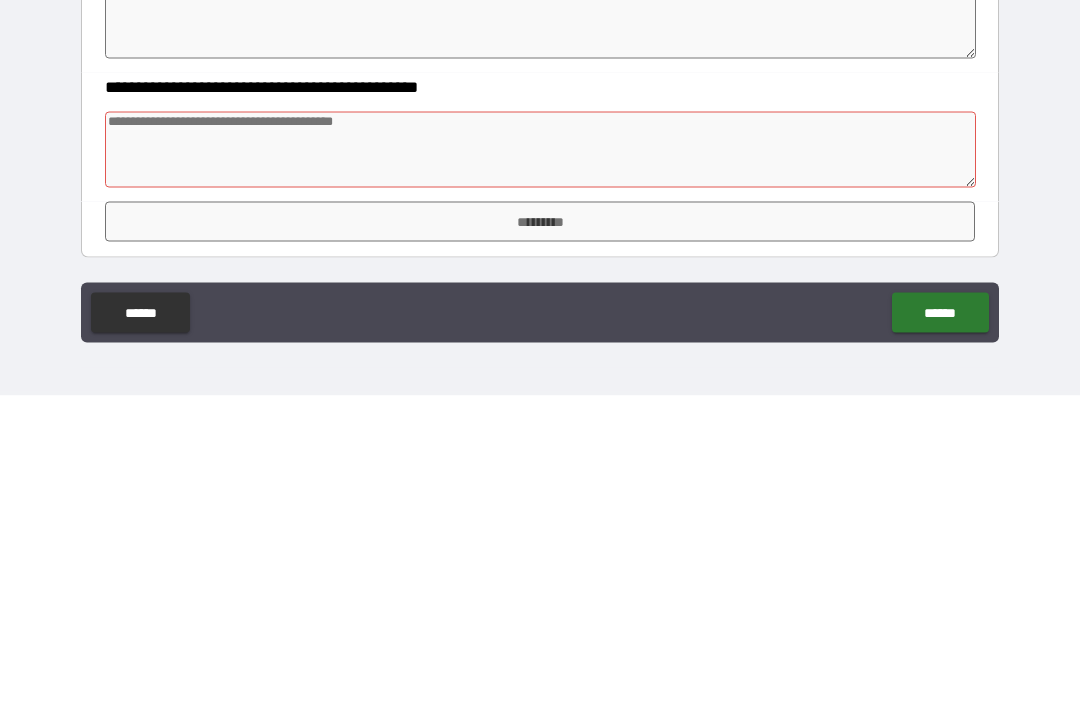 type on "*" 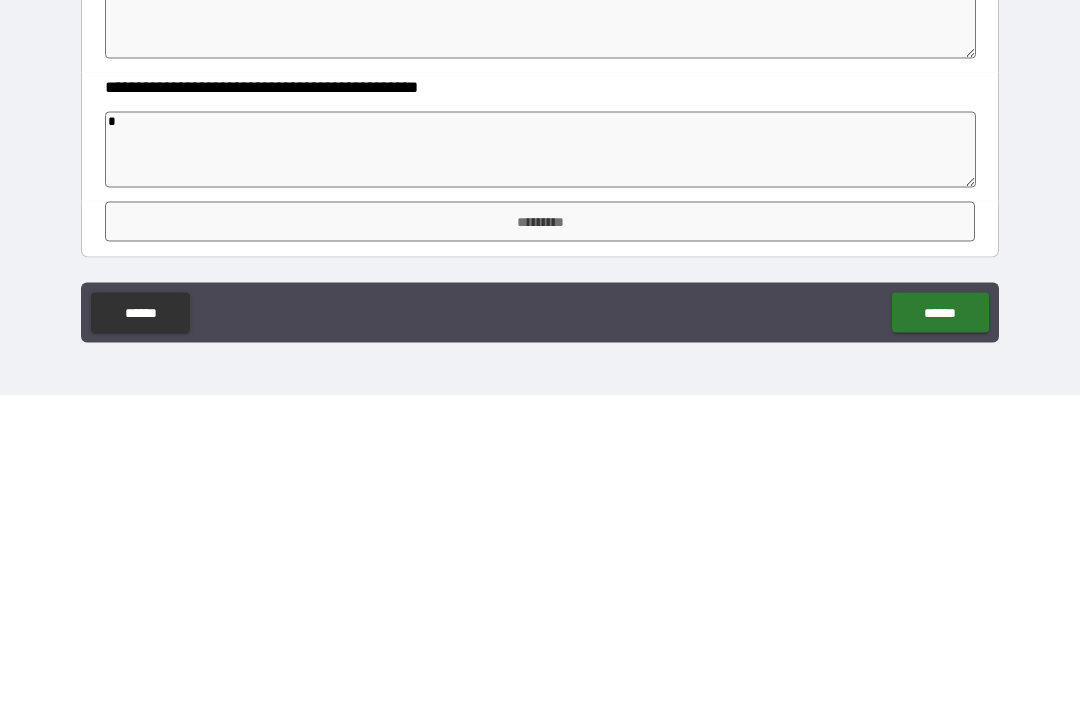 type on "*" 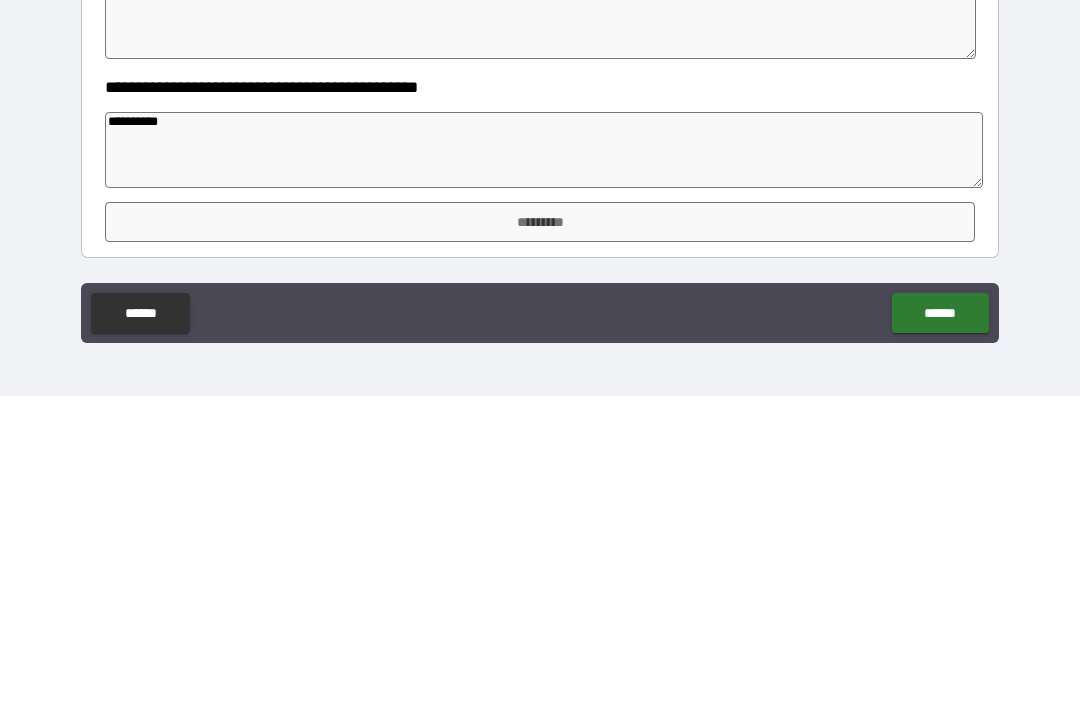 click on "**********" at bounding box center (540, 324) 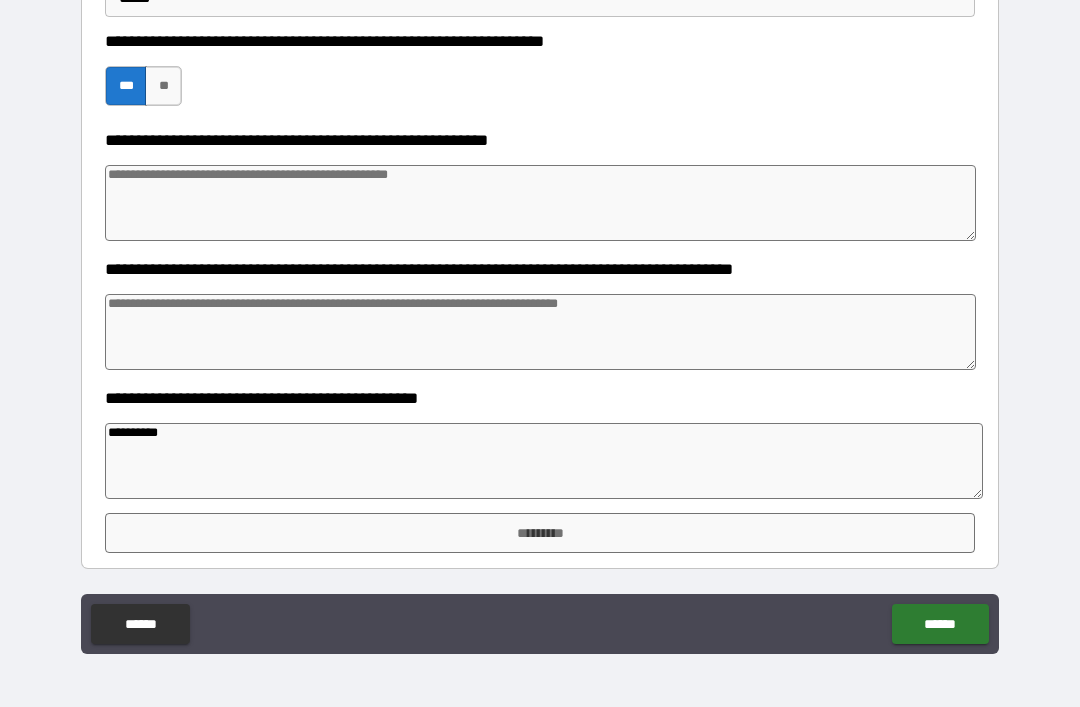 click on "******" at bounding box center (940, 624) 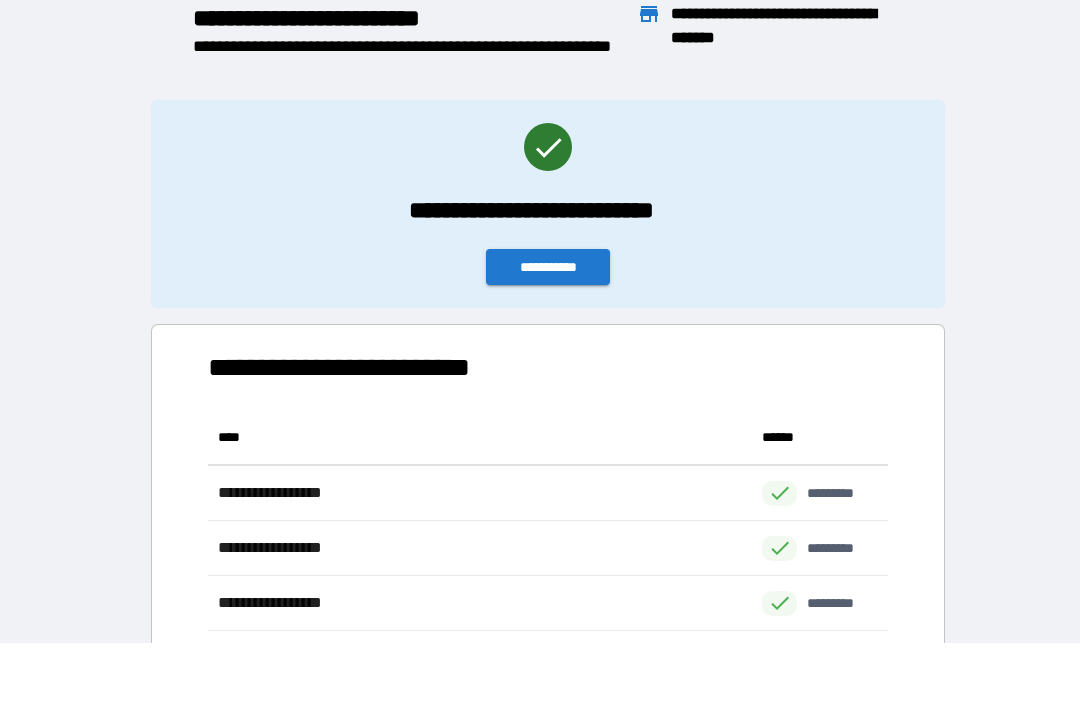 scroll, scrollTop: 276, scrollLeft: 680, axis: both 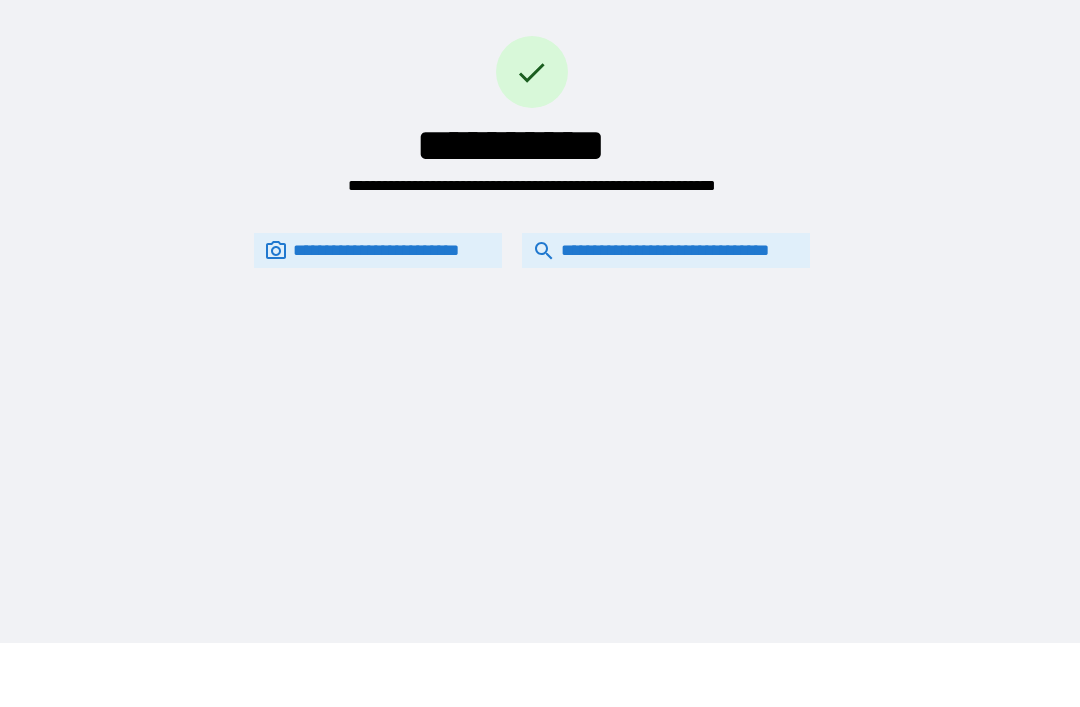 click on "**********" at bounding box center (666, 250) 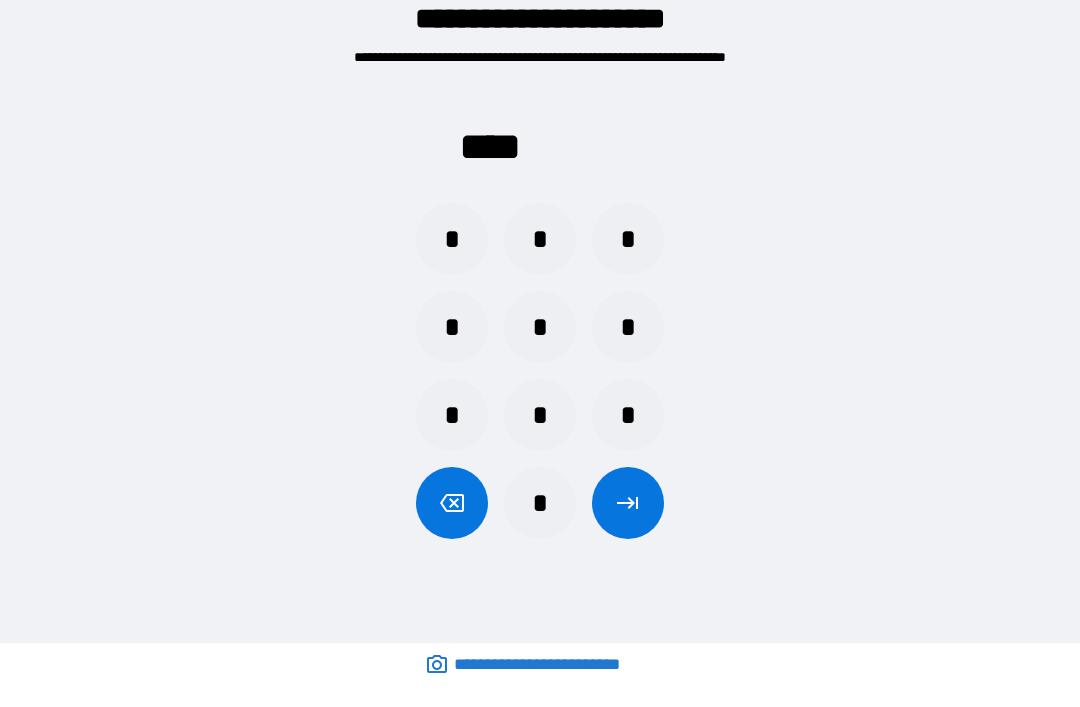 click on "*" at bounding box center (540, 239) 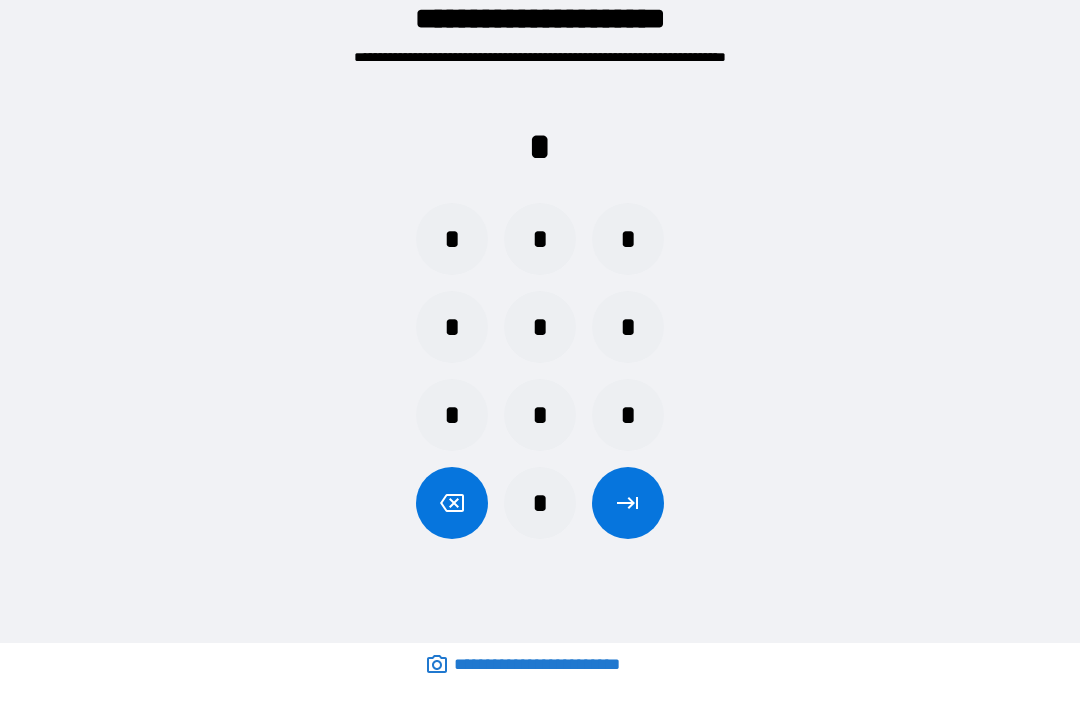 click on "*" at bounding box center (628, 415) 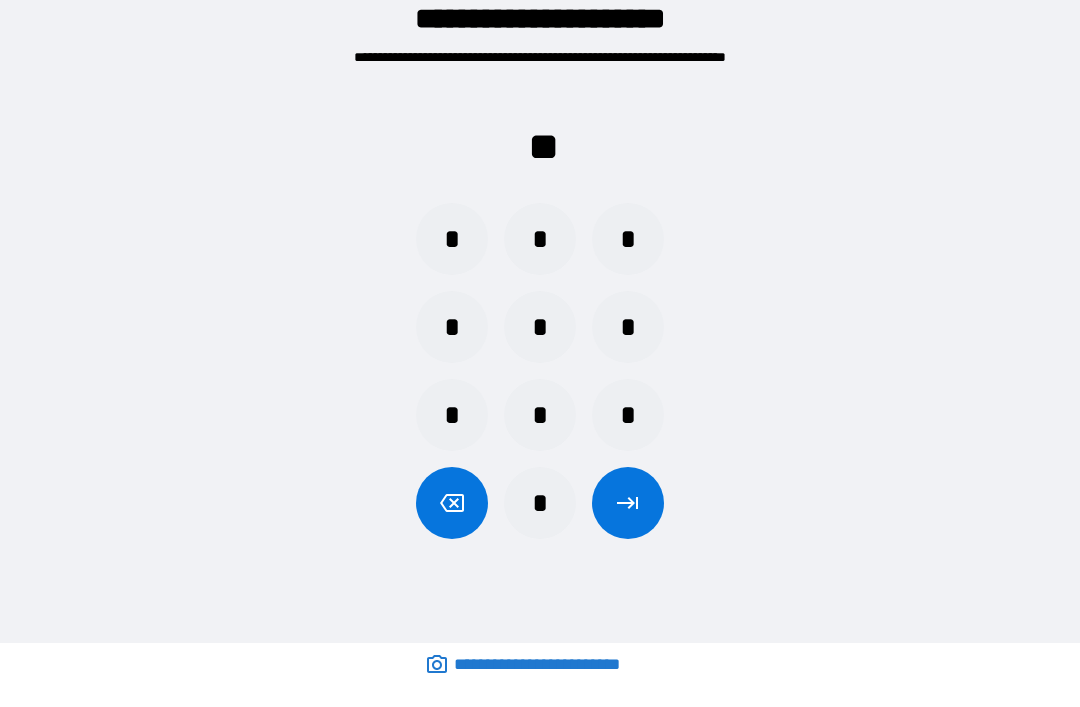 click on "*" at bounding box center (628, 327) 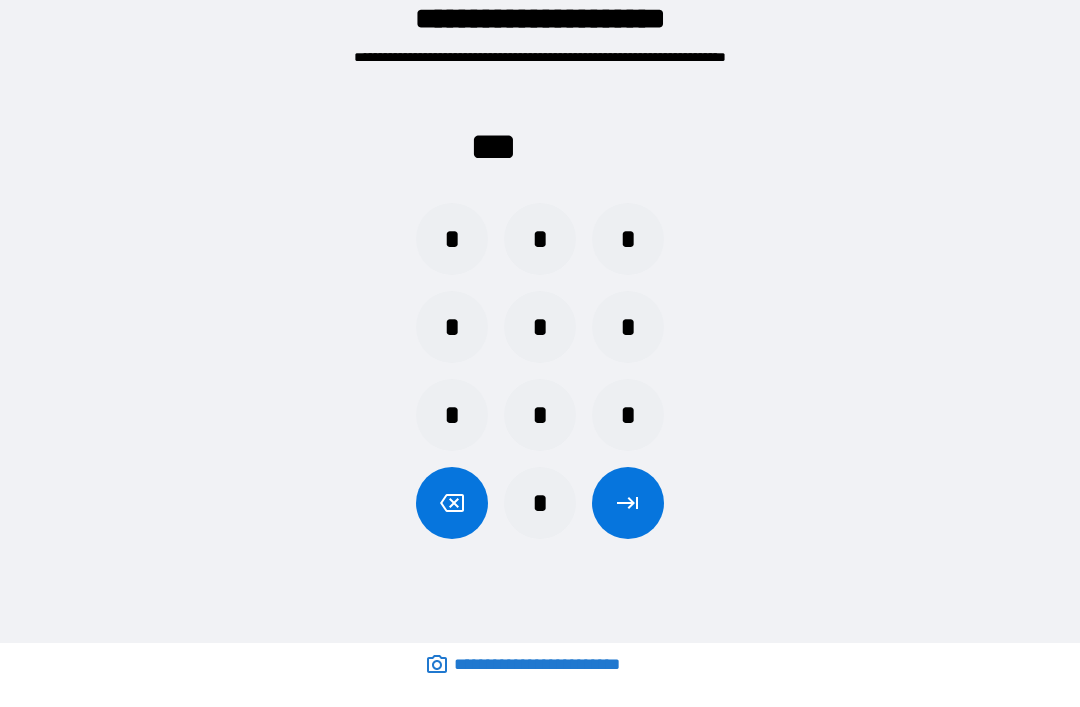 click on "*" at bounding box center (452, 239) 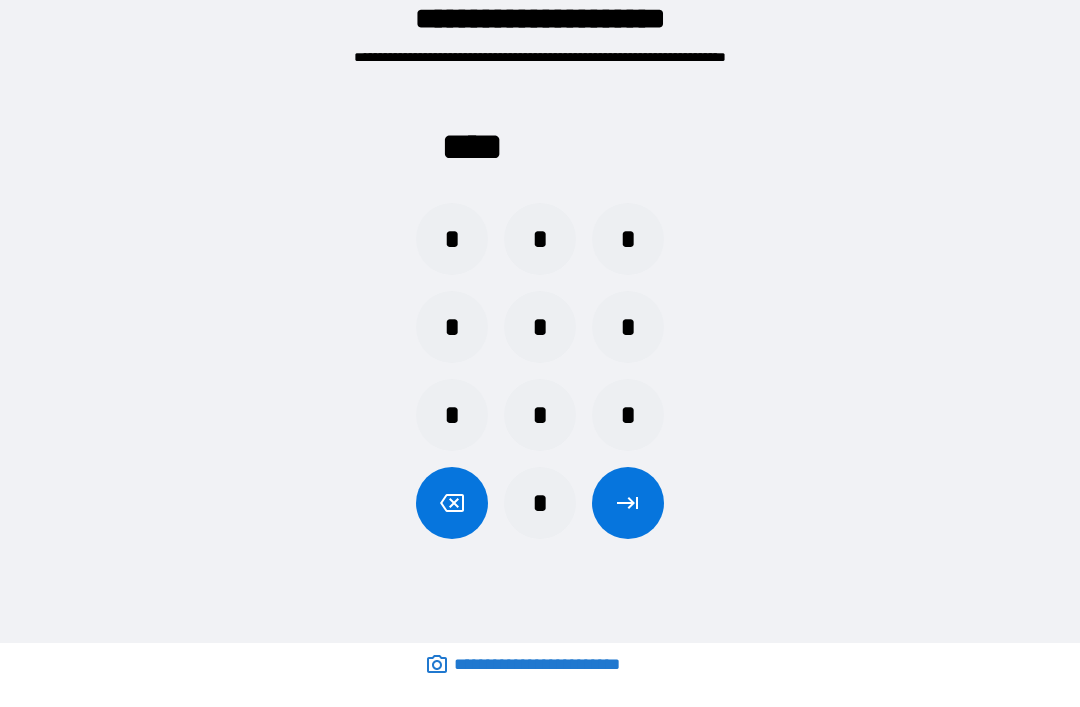 click 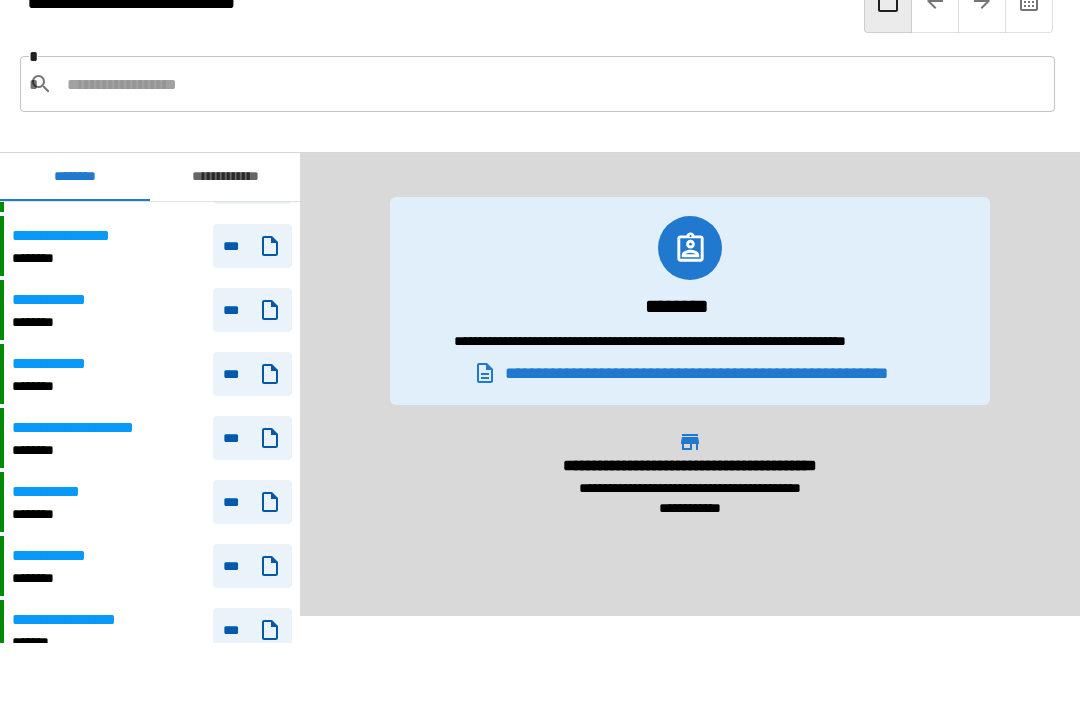scroll, scrollTop: 1682, scrollLeft: 0, axis: vertical 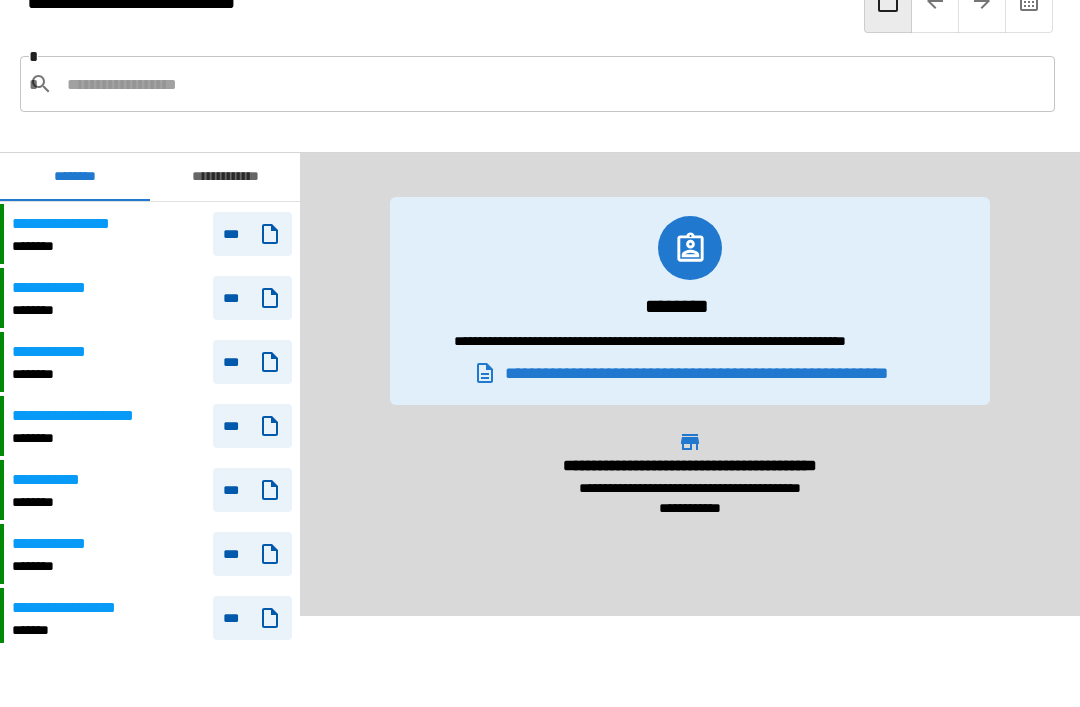click on "********" at bounding box center [62, 566] 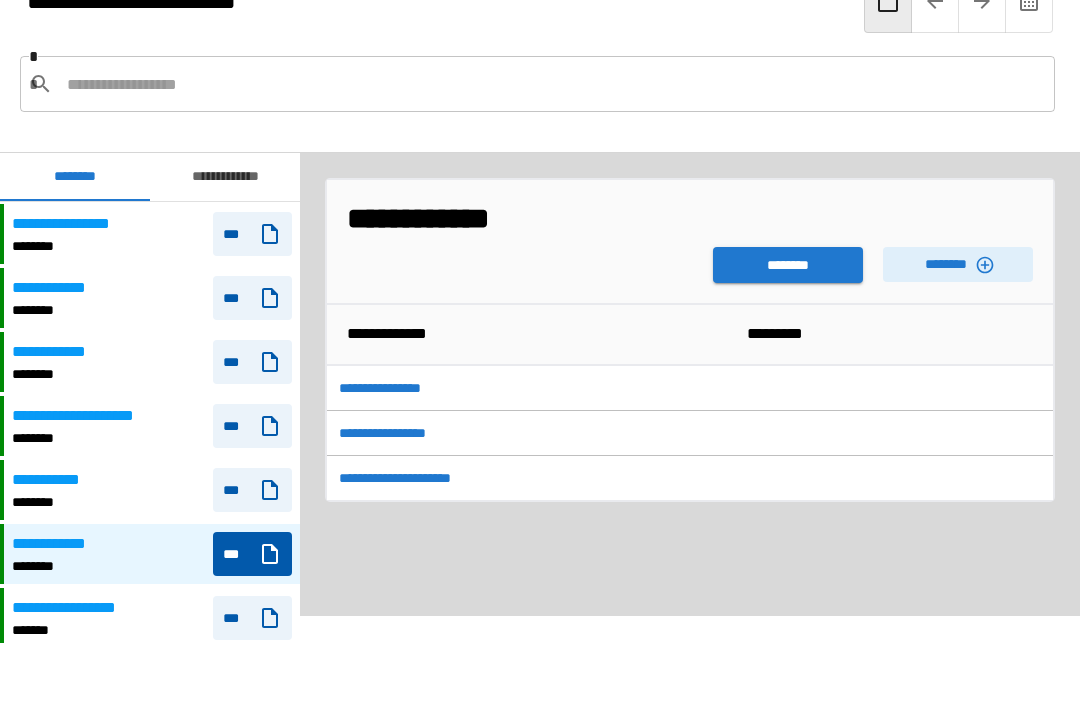 click on "********" at bounding box center [788, 265] 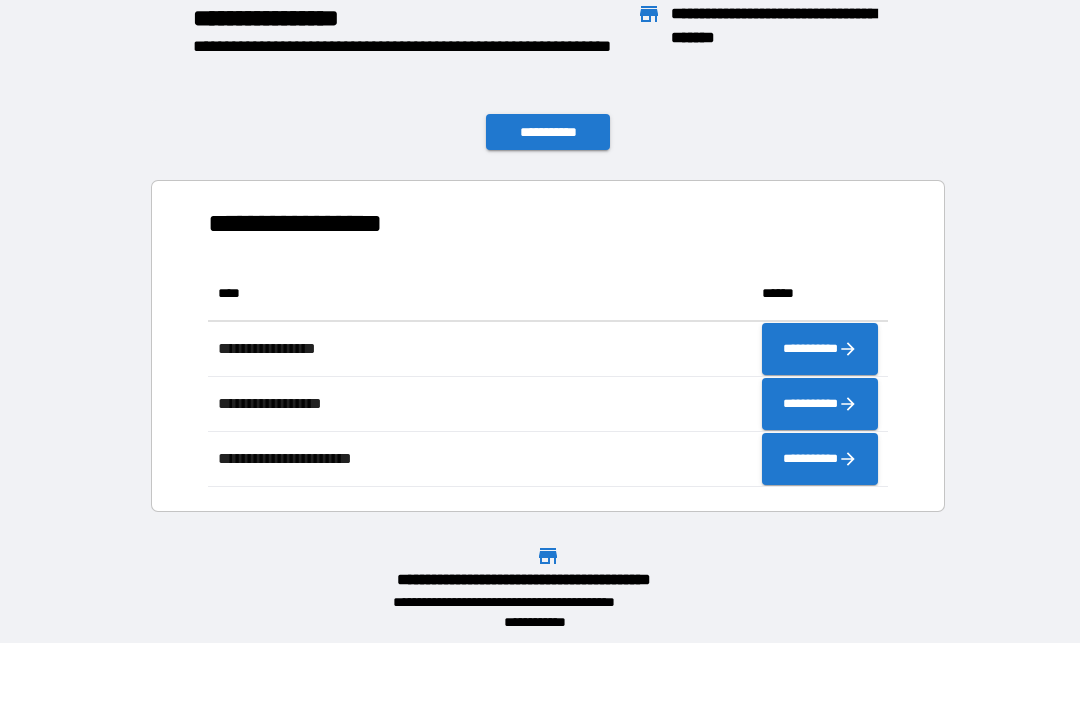 scroll, scrollTop: 1, scrollLeft: 1, axis: both 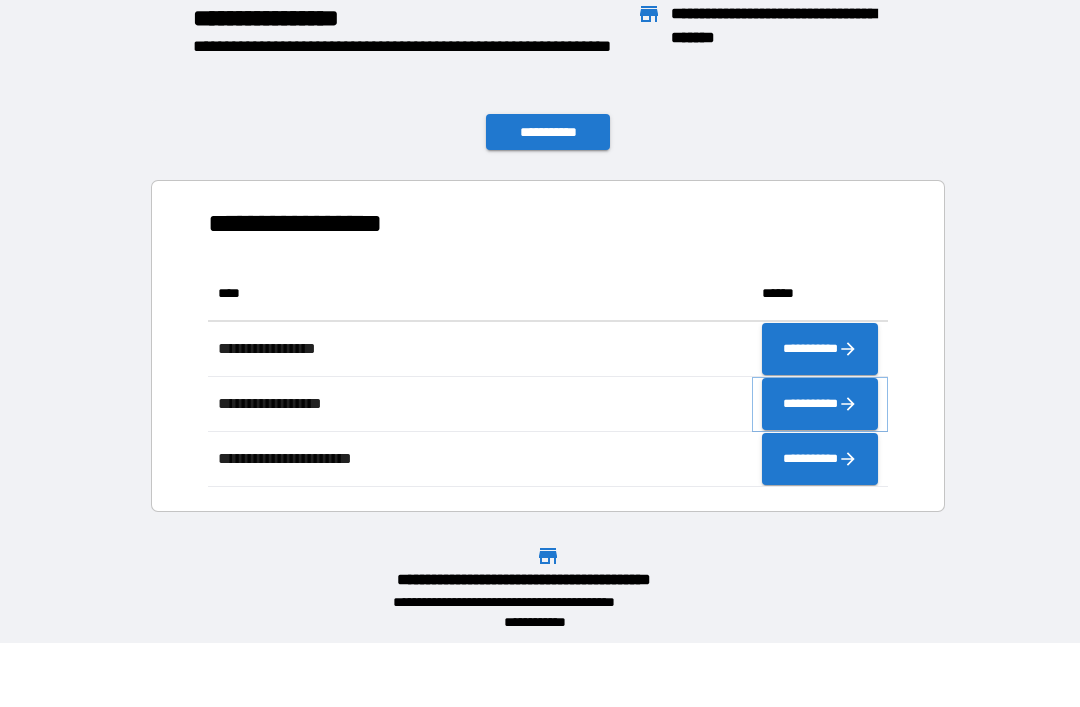 click on "**********" at bounding box center [820, 404] 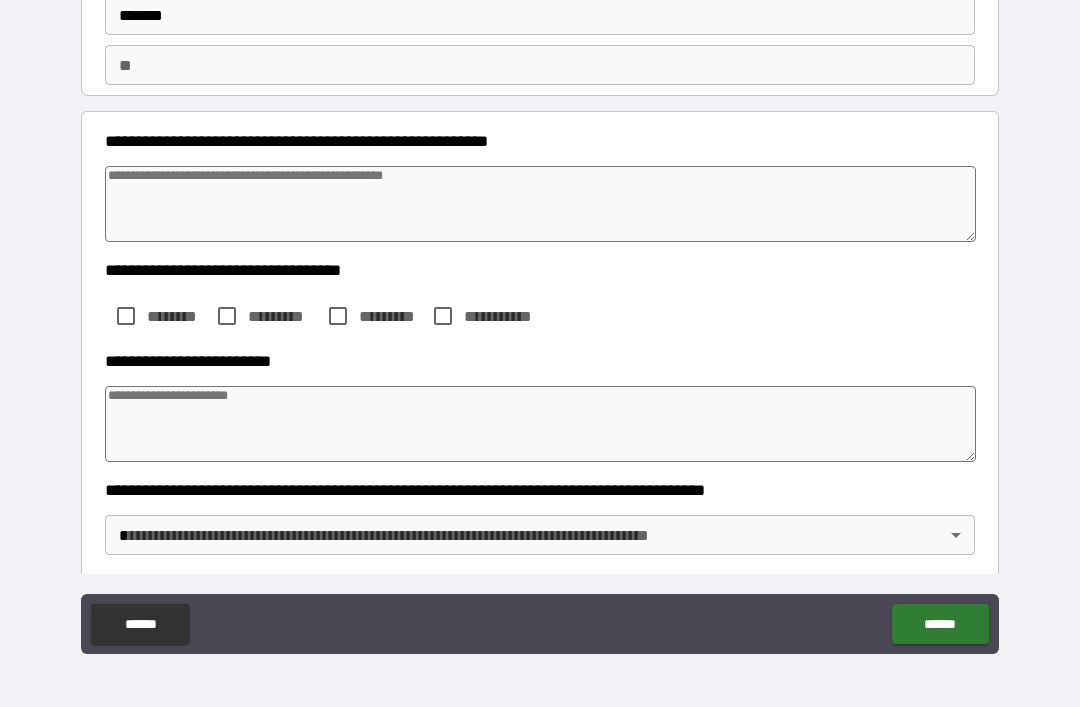 scroll, scrollTop: 144, scrollLeft: 0, axis: vertical 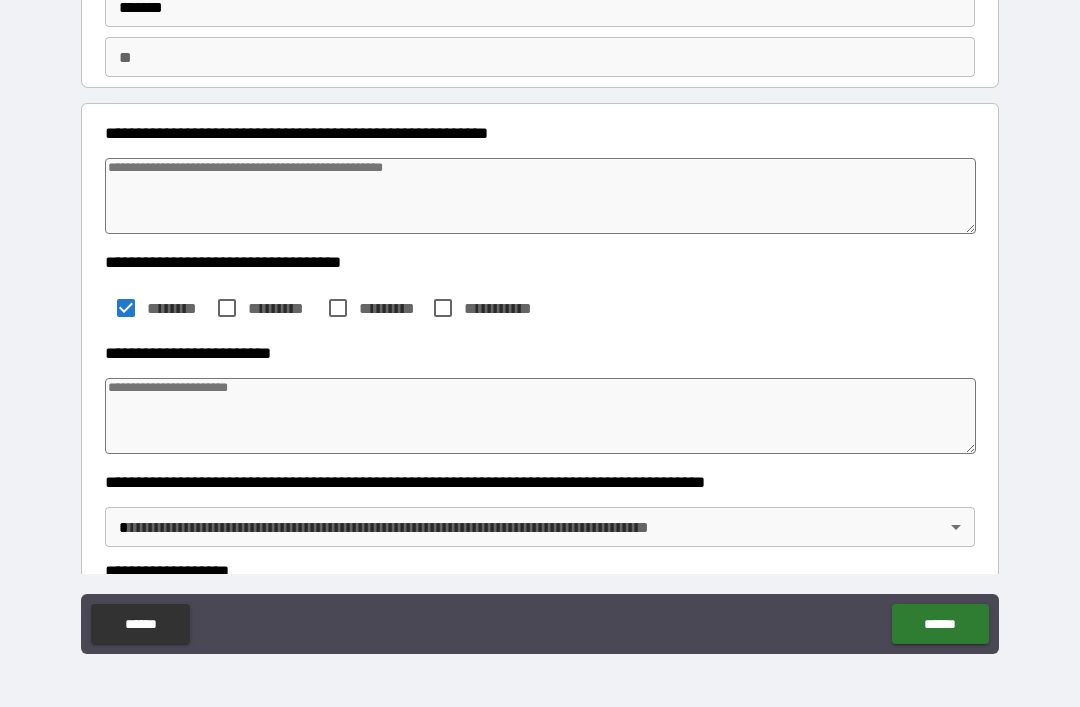 click at bounding box center (540, 196) 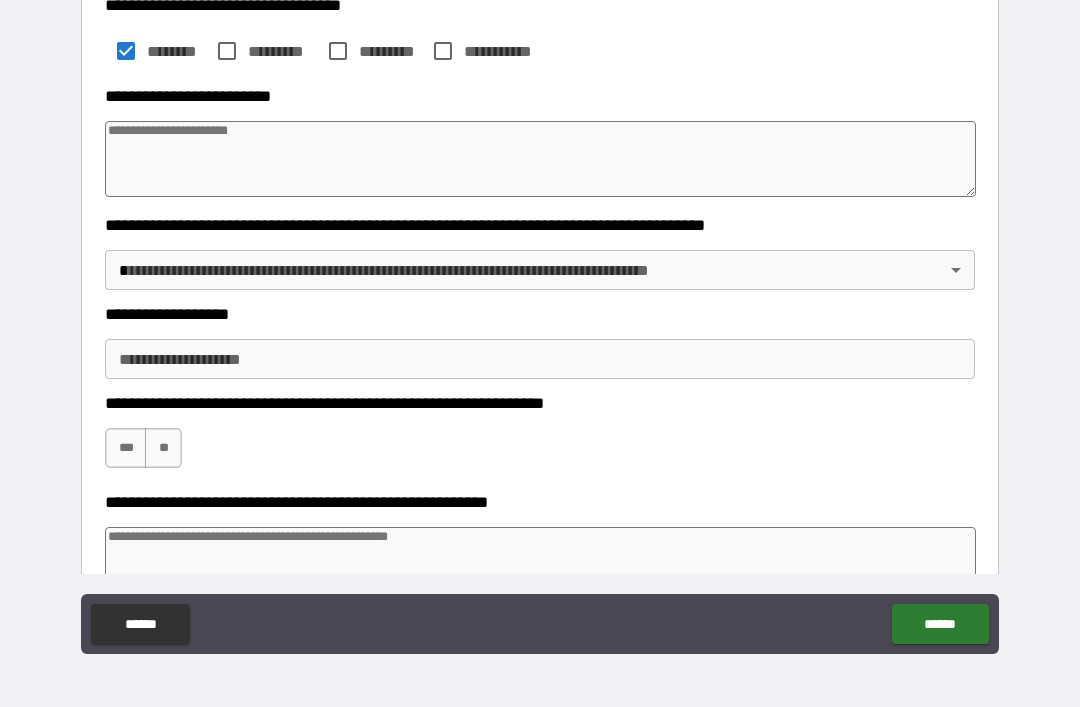 scroll, scrollTop: 405, scrollLeft: 0, axis: vertical 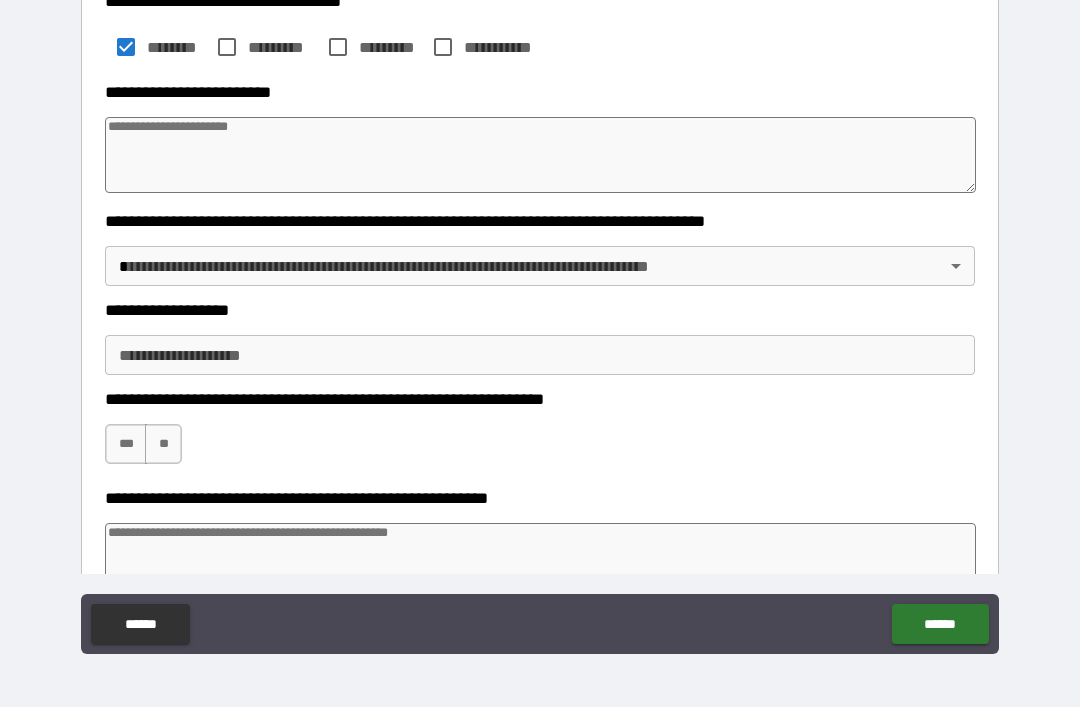 click at bounding box center (540, 155) 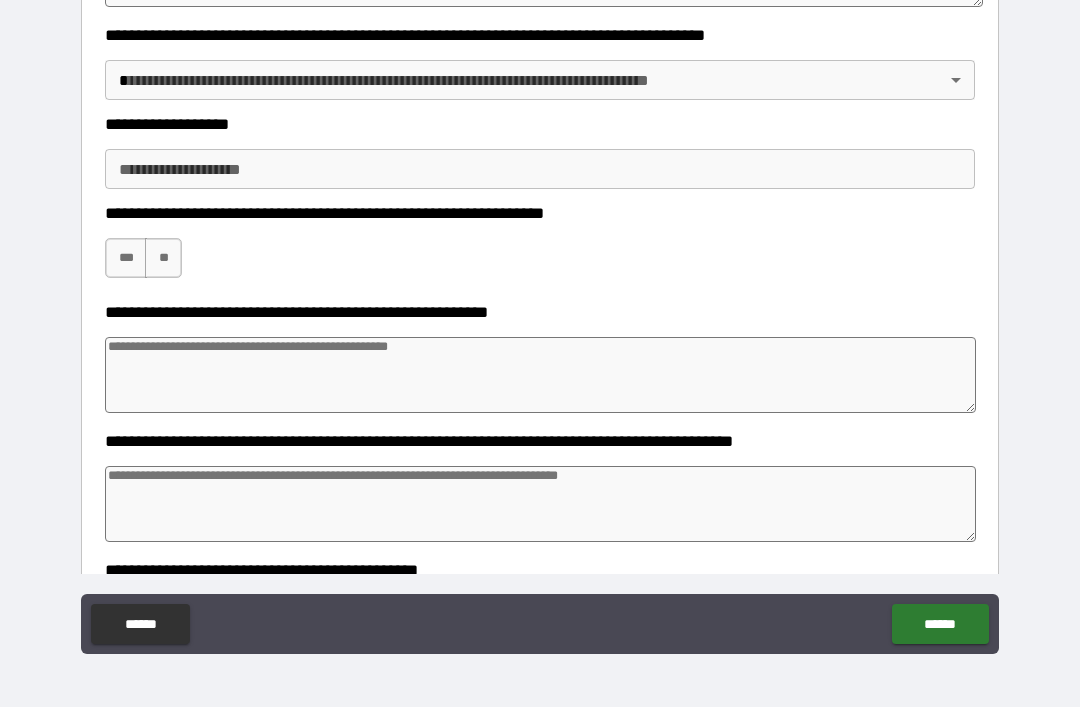 scroll, scrollTop: 592, scrollLeft: 0, axis: vertical 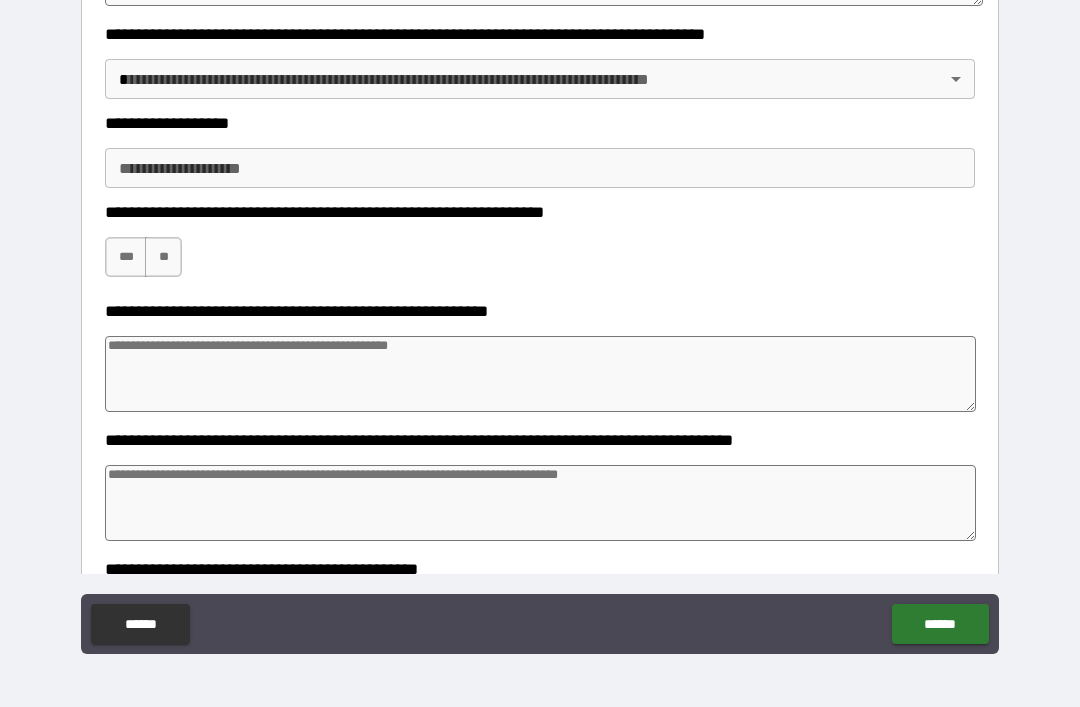 click on "**********" at bounding box center (540, 321) 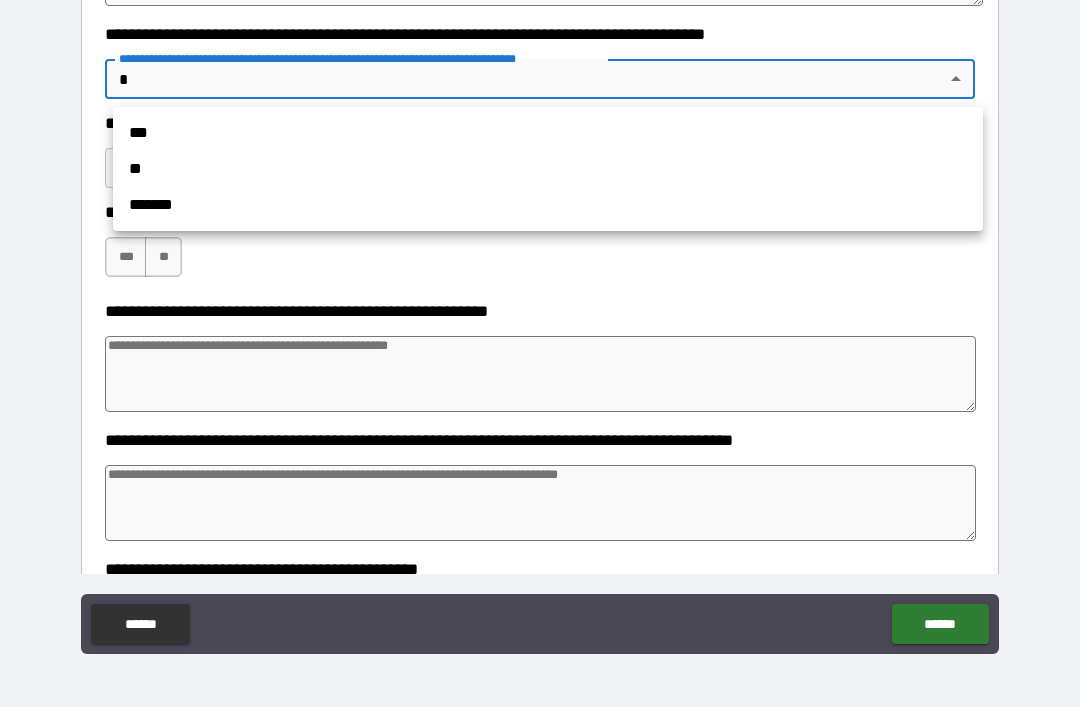 click on "**" at bounding box center (548, 169) 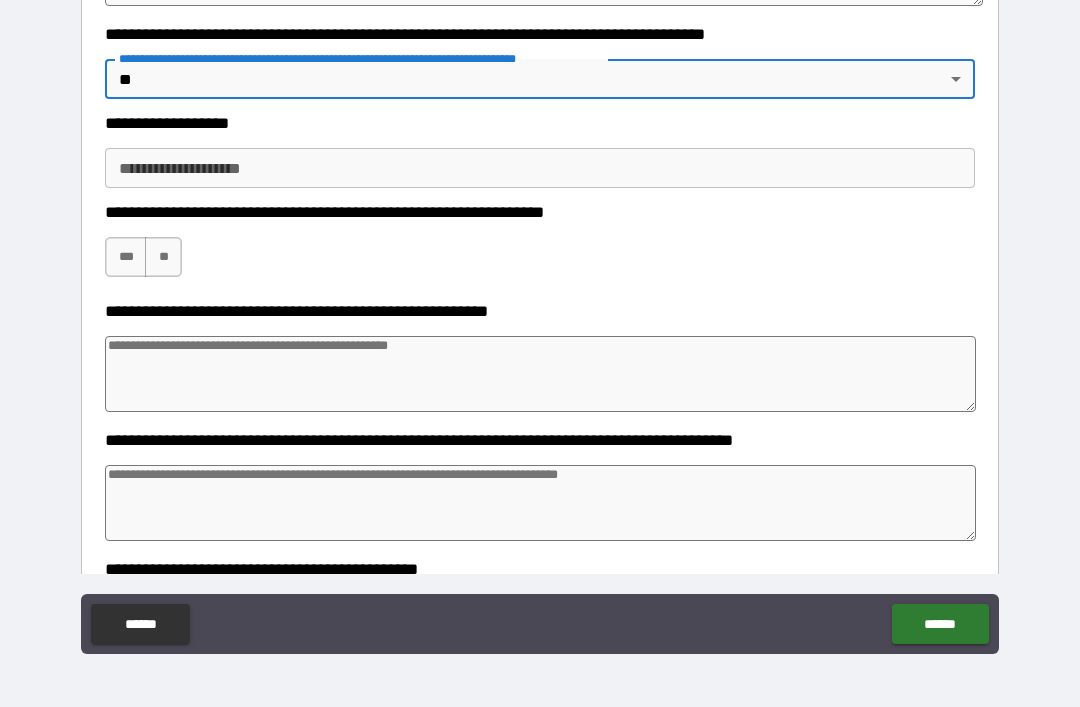 click on "**********" at bounding box center [540, 168] 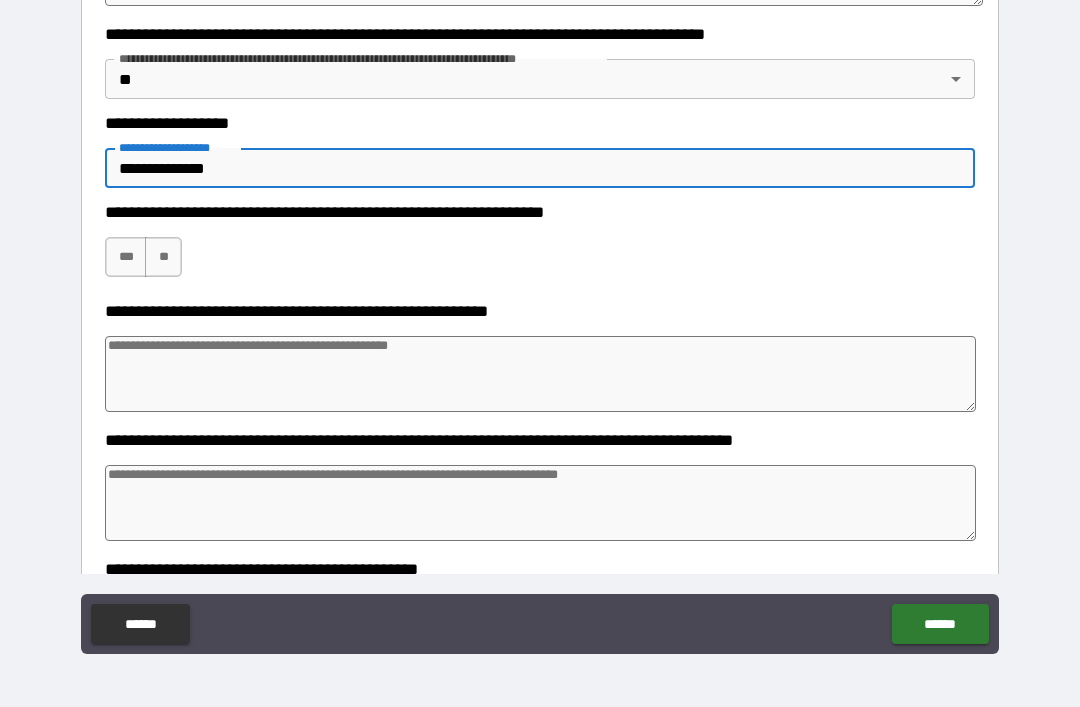 click on "**********" at bounding box center [540, 247] 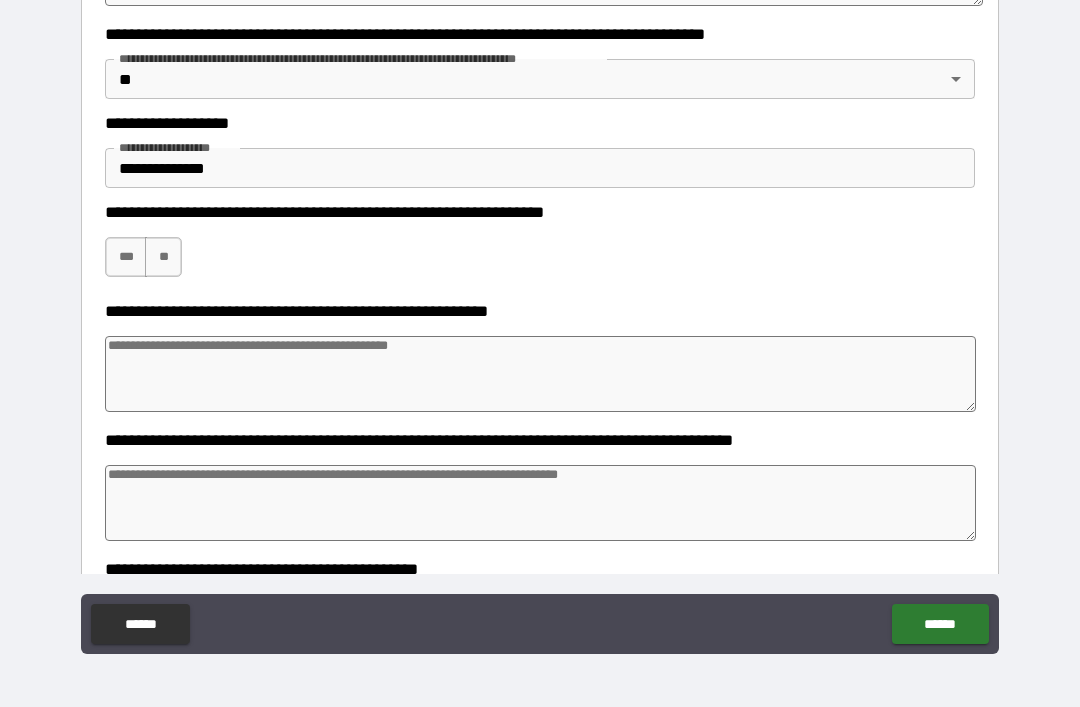click on "***" at bounding box center [126, 257] 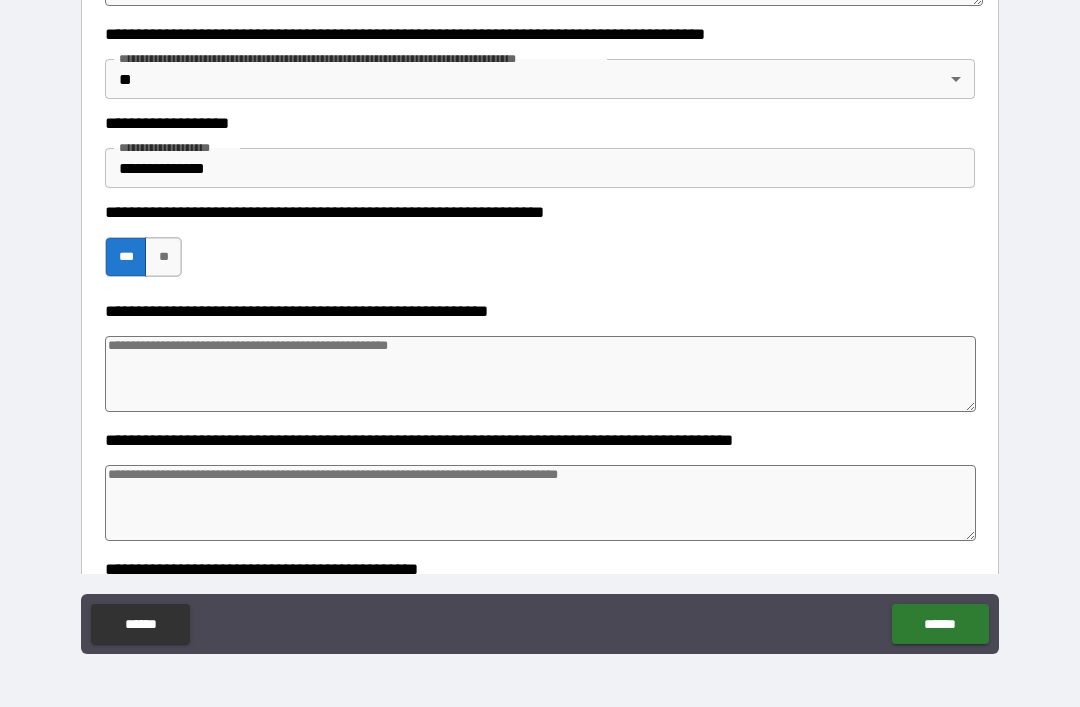 click at bounding box center [540, 374] 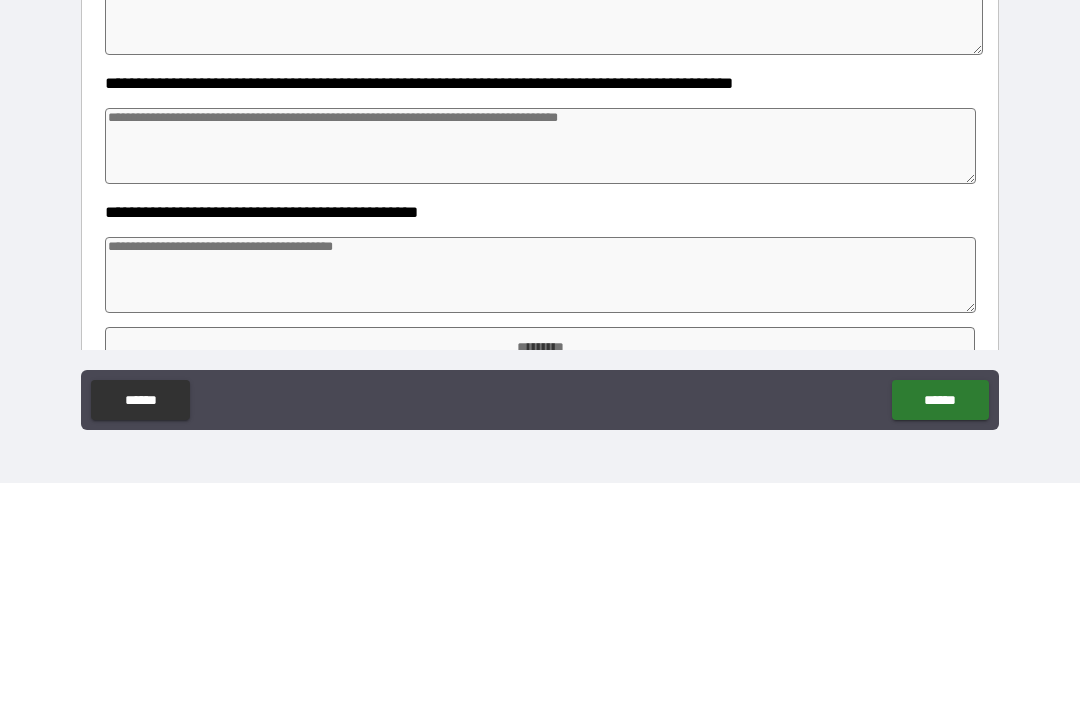 scroll, scrollTop: 731, scrollLeft: 0, axis: vertical 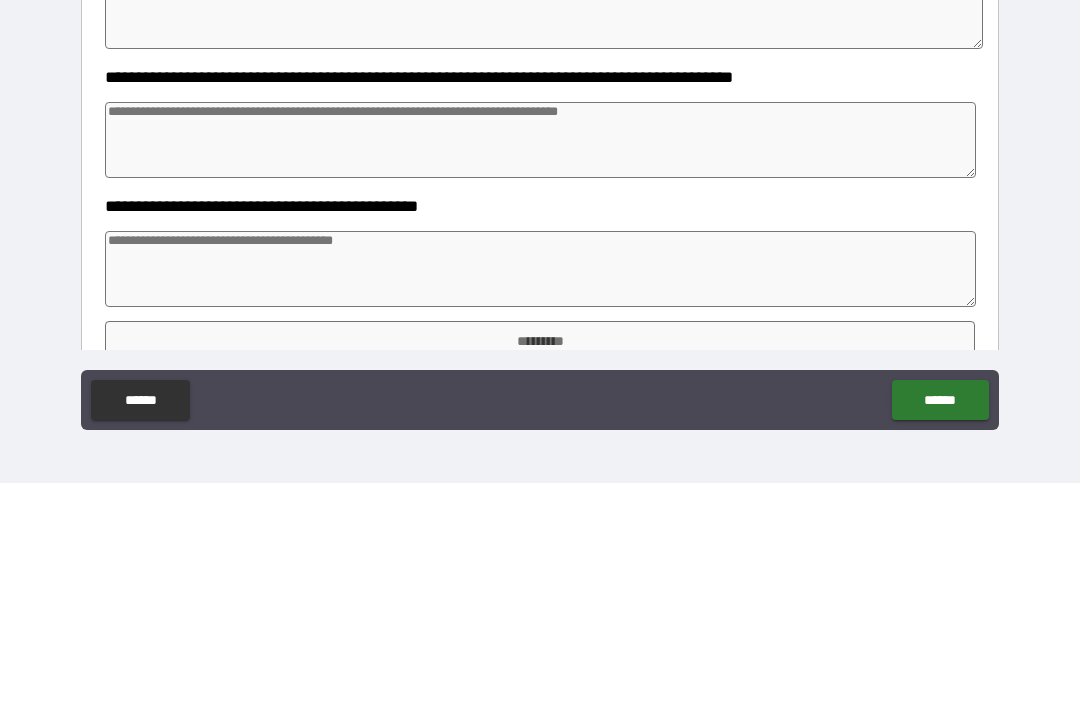 click at bounding box center [540, 493] 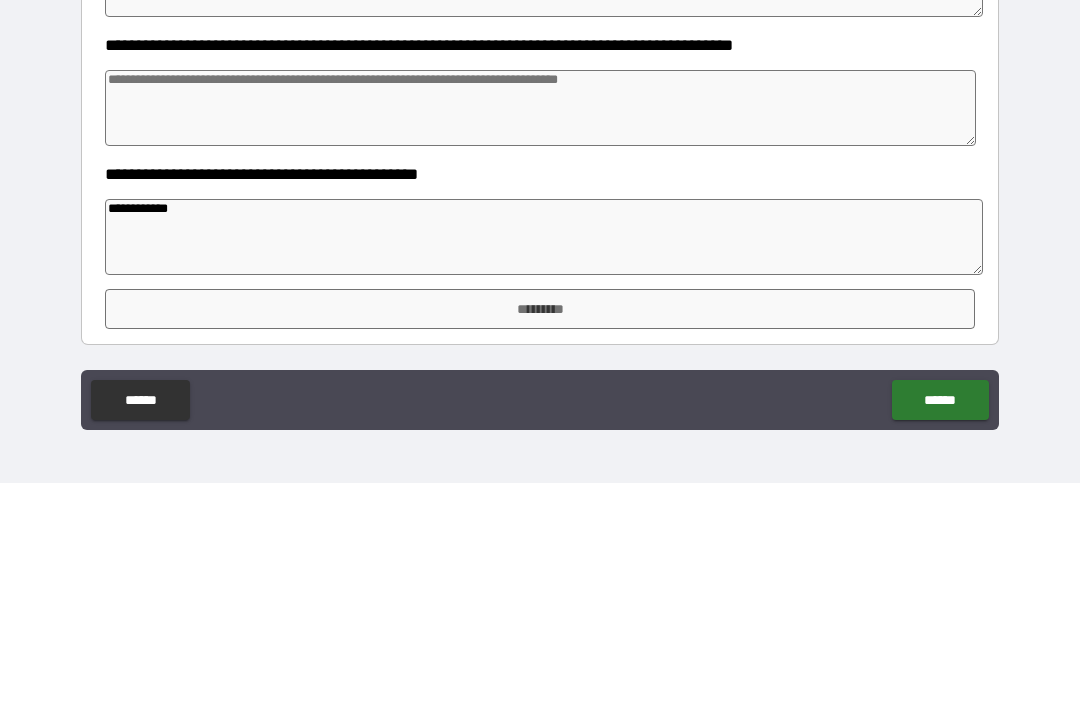scroll, scrollTop: 763, scrollLeft: 0, axis: vertical 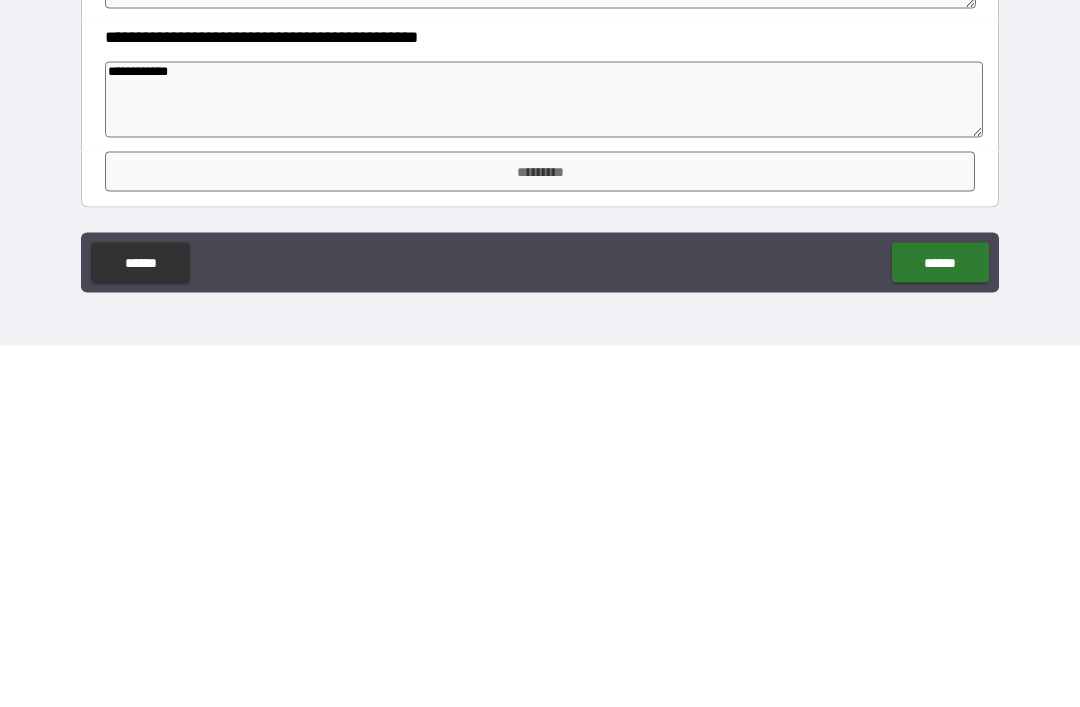 click on "*********" at bounding box center (540, 533) 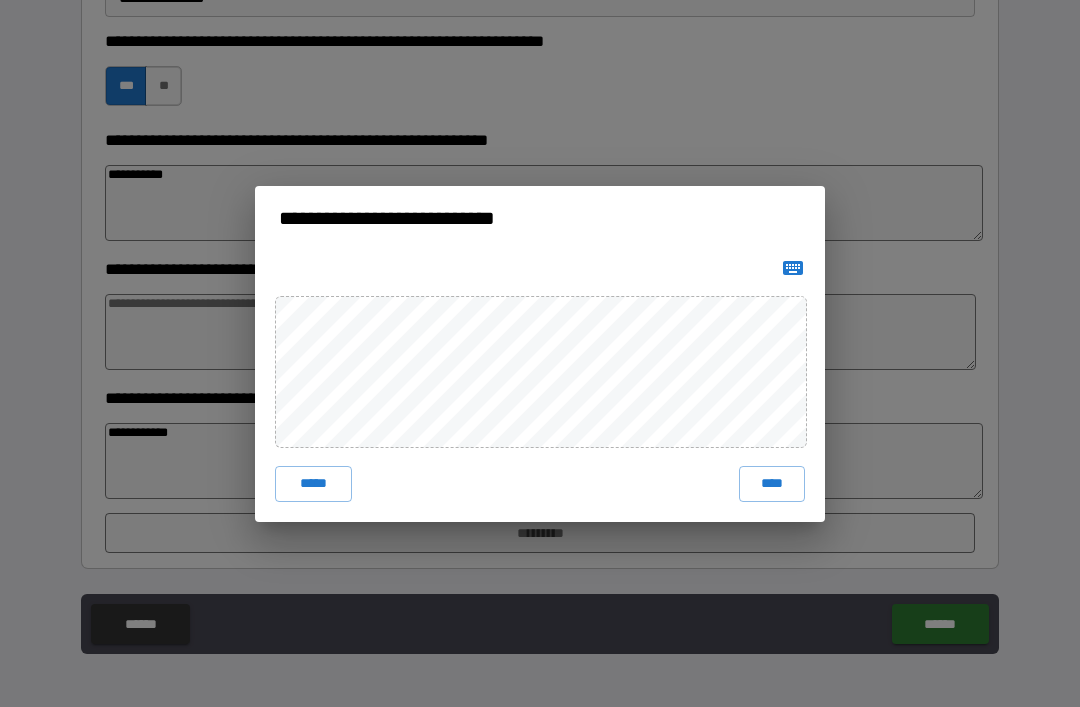 click on "*****" at bounding box center (313, 484) 